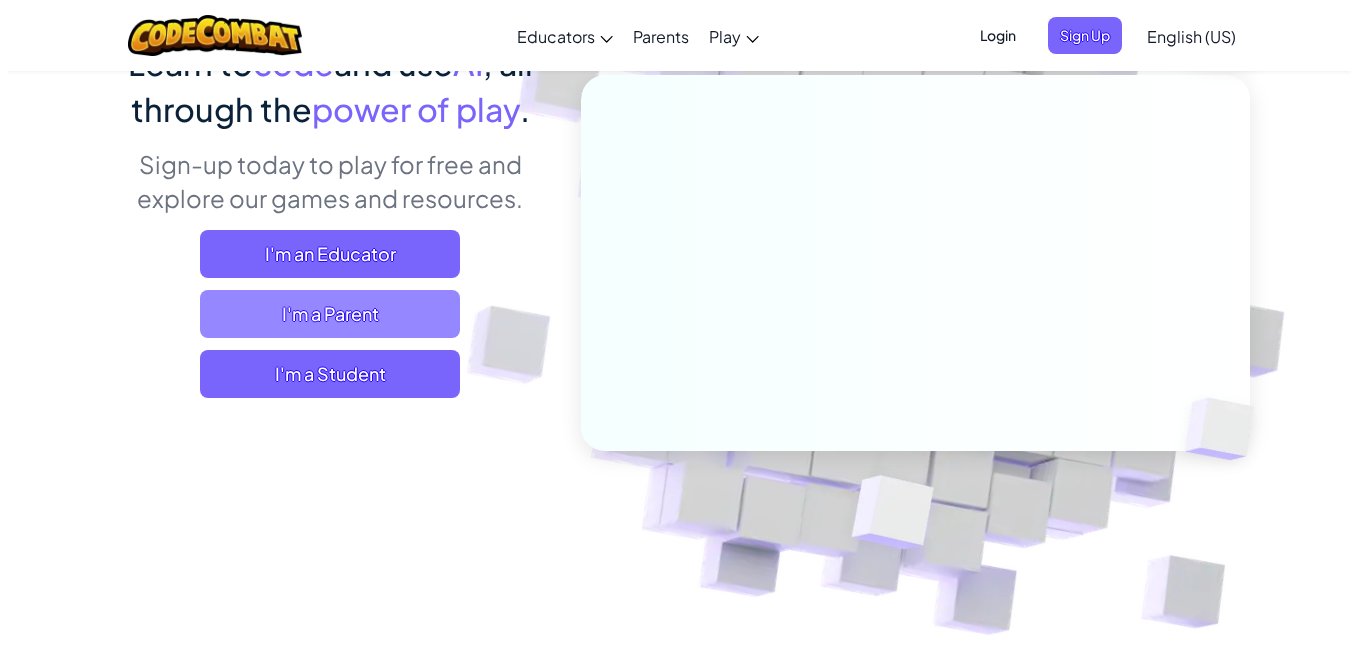 scroll, scrollTop: 200, scrollLeft: 0, axis: vertical 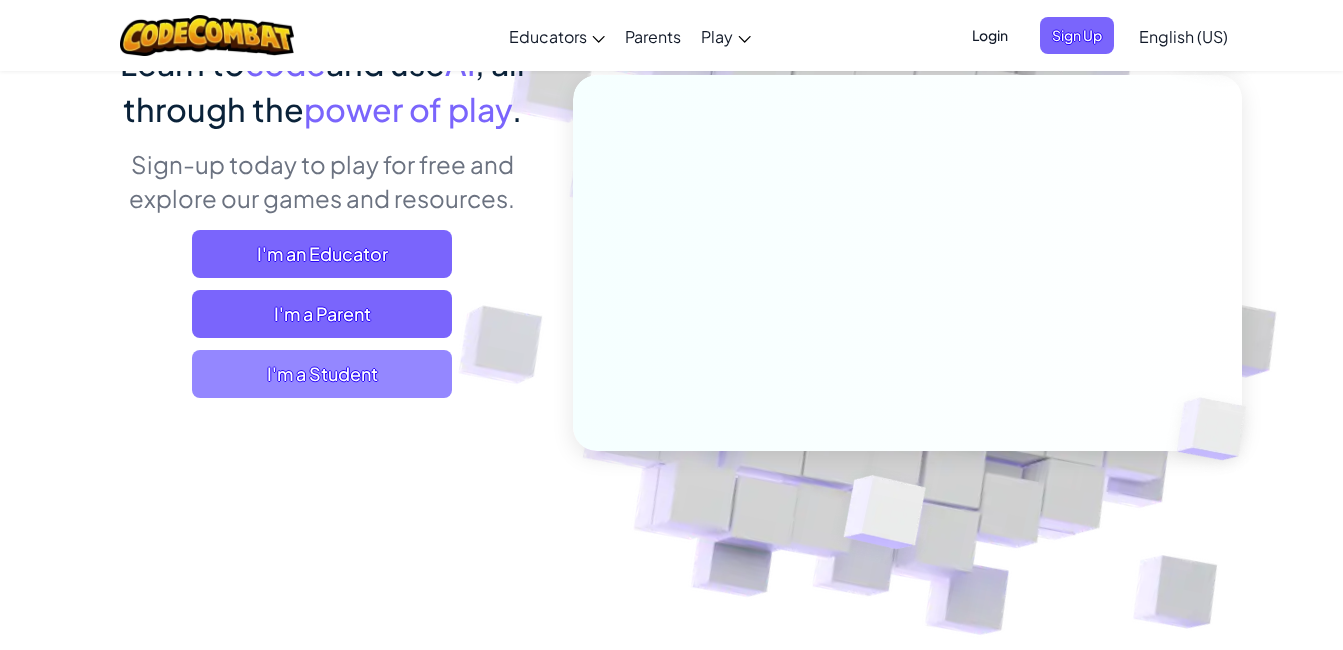 click on "I'm a Student" at bounding box center [322, 374] 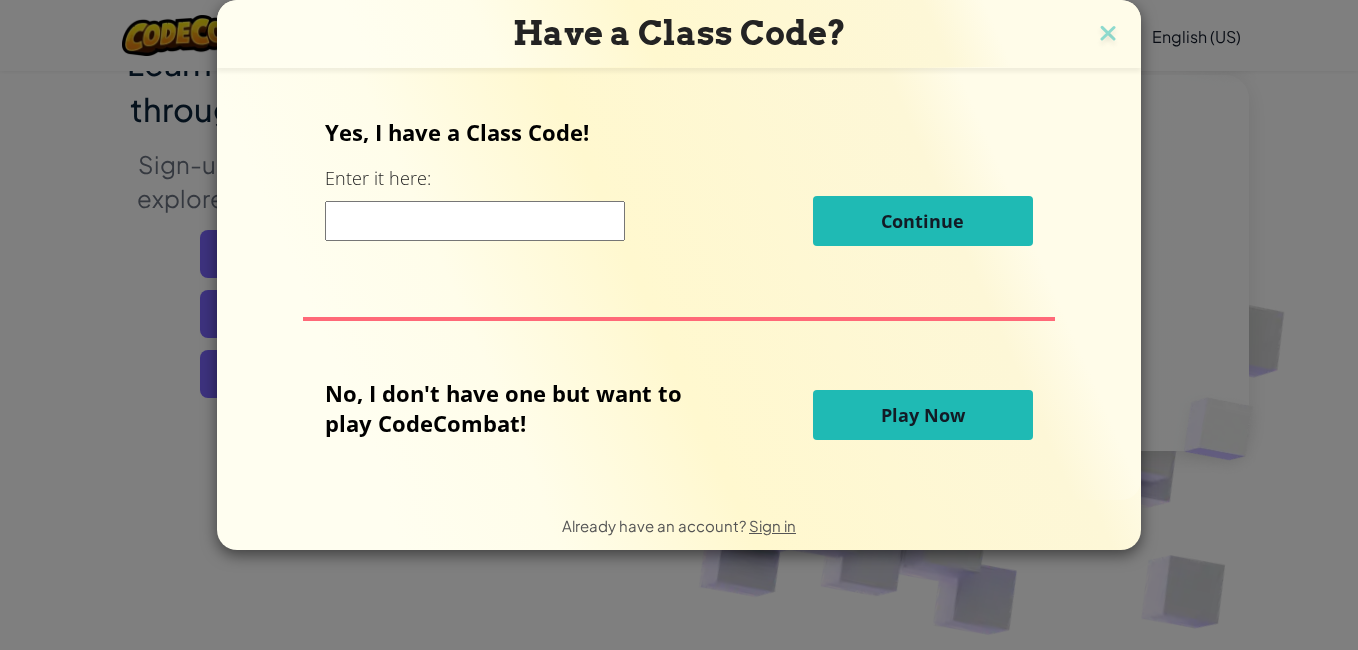 click on "Play Now" at bounding box center [923, 415] 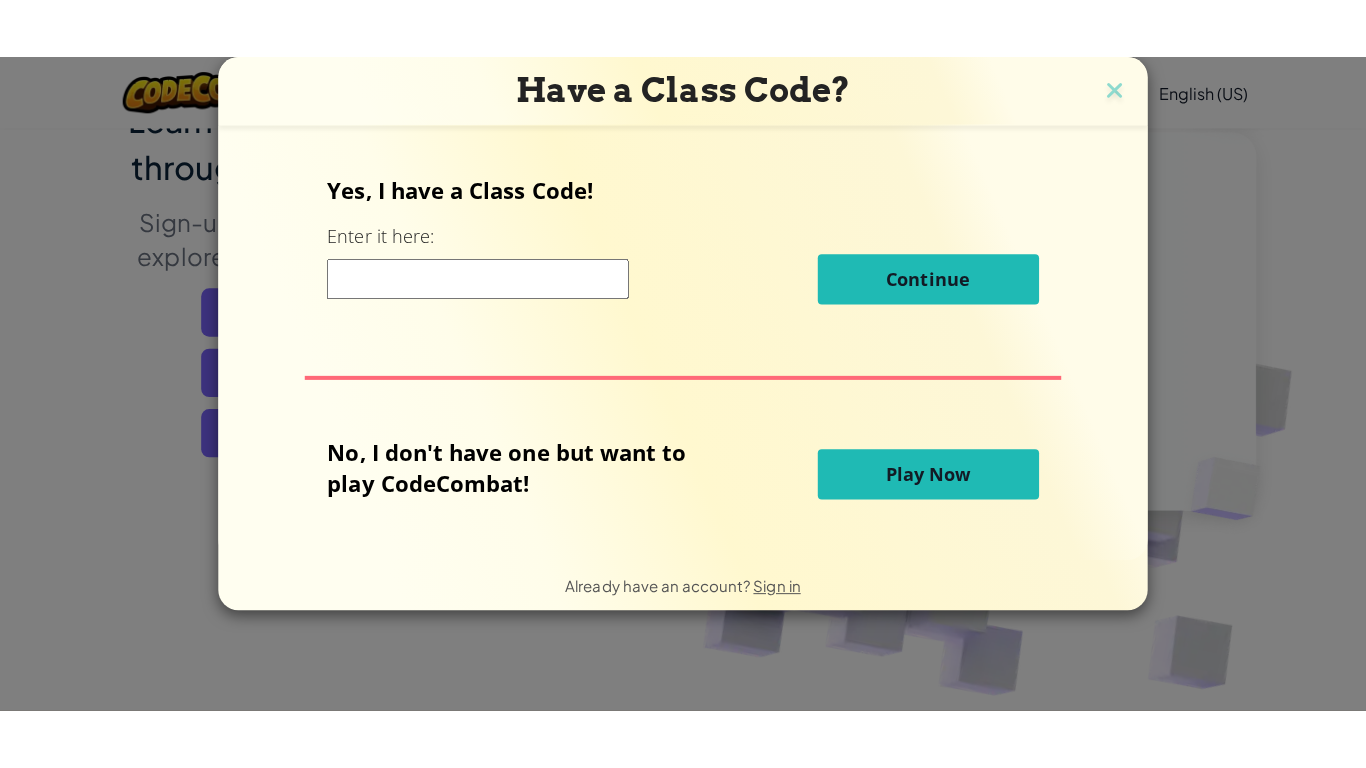scroll, scrollTop: 0, scrollLeft: 0, axis: both 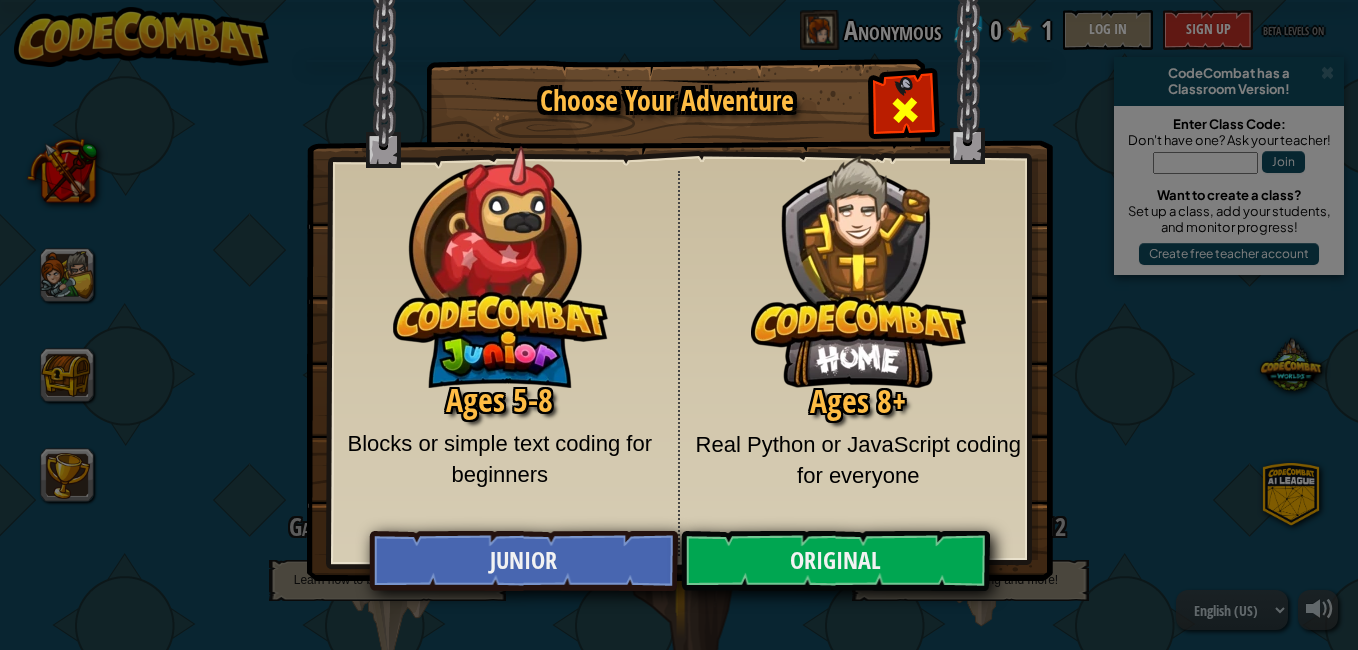 click at bounding box center (904, 107) 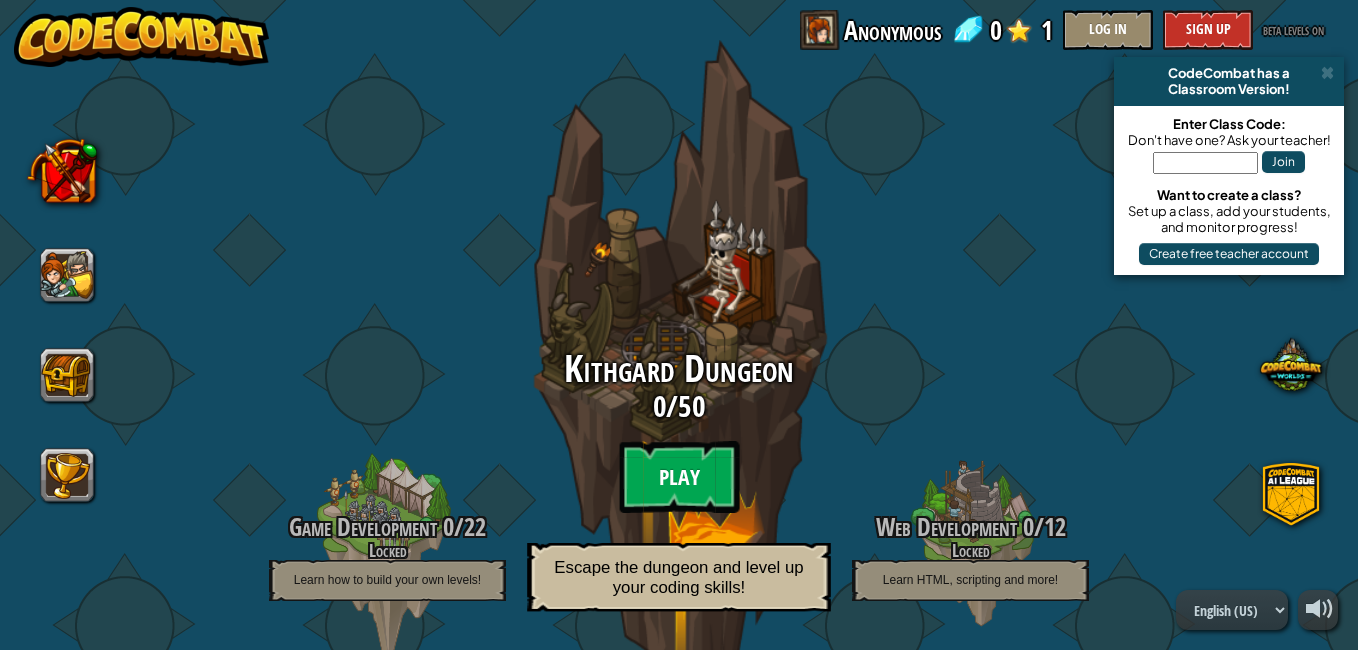 click on "Play" at bounding box center [679, 477] 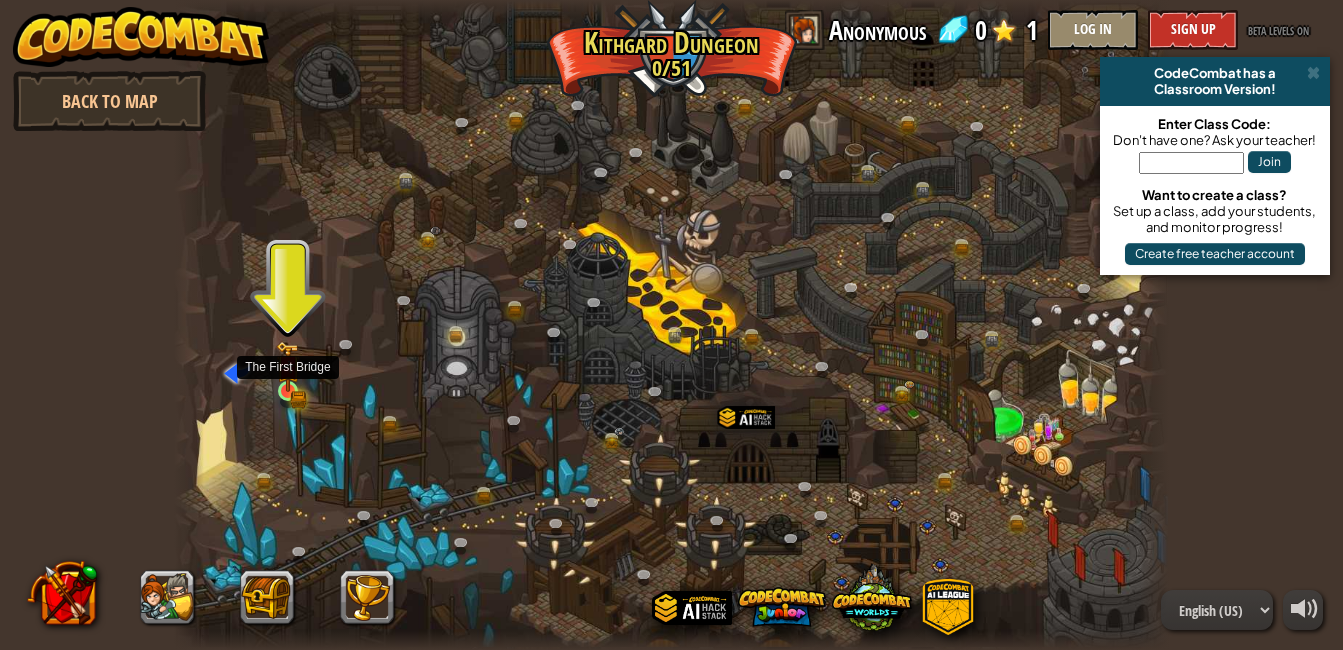click at bounding box center (288, 367) 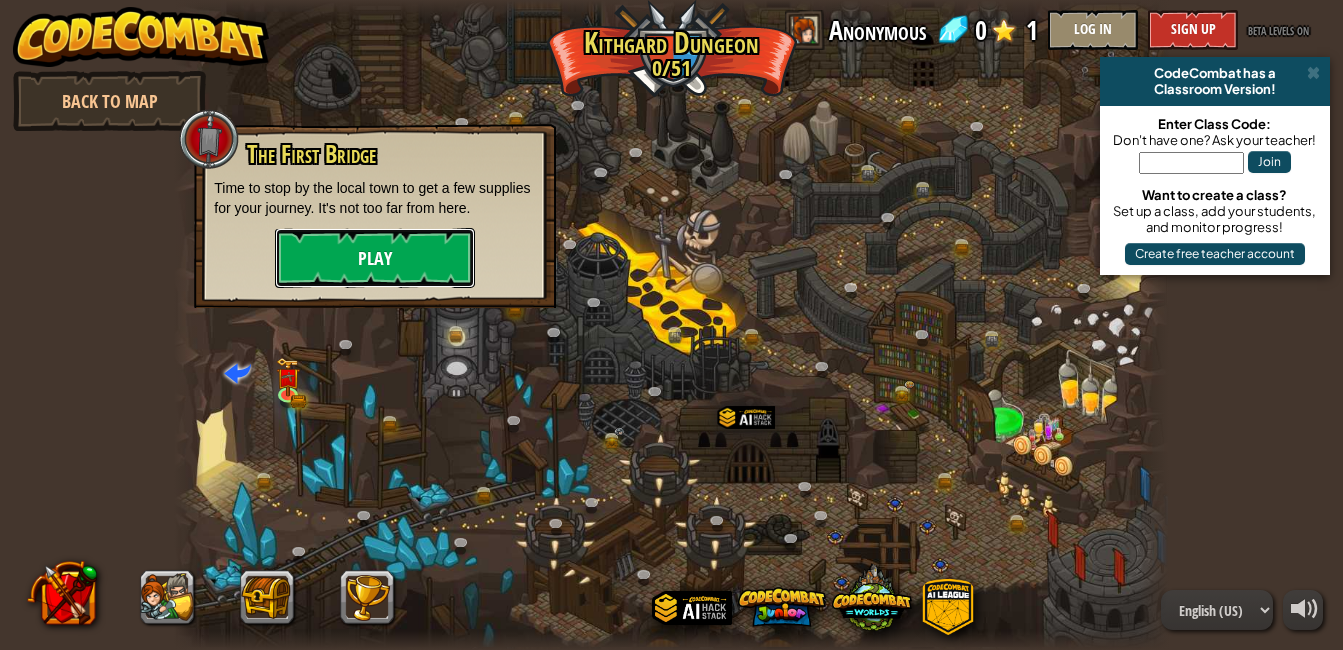 click on "Play" at bounding box center (375, 258) 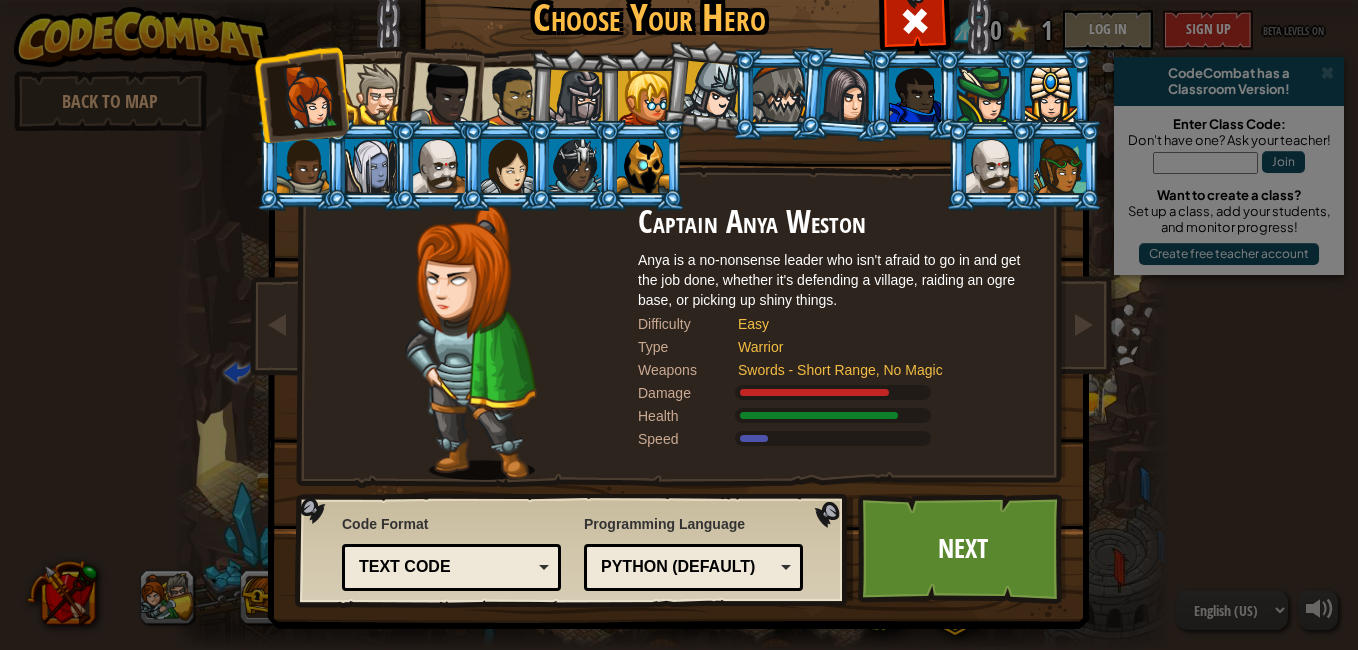 click on "Python (Default)" at bounding box center (687, 567) 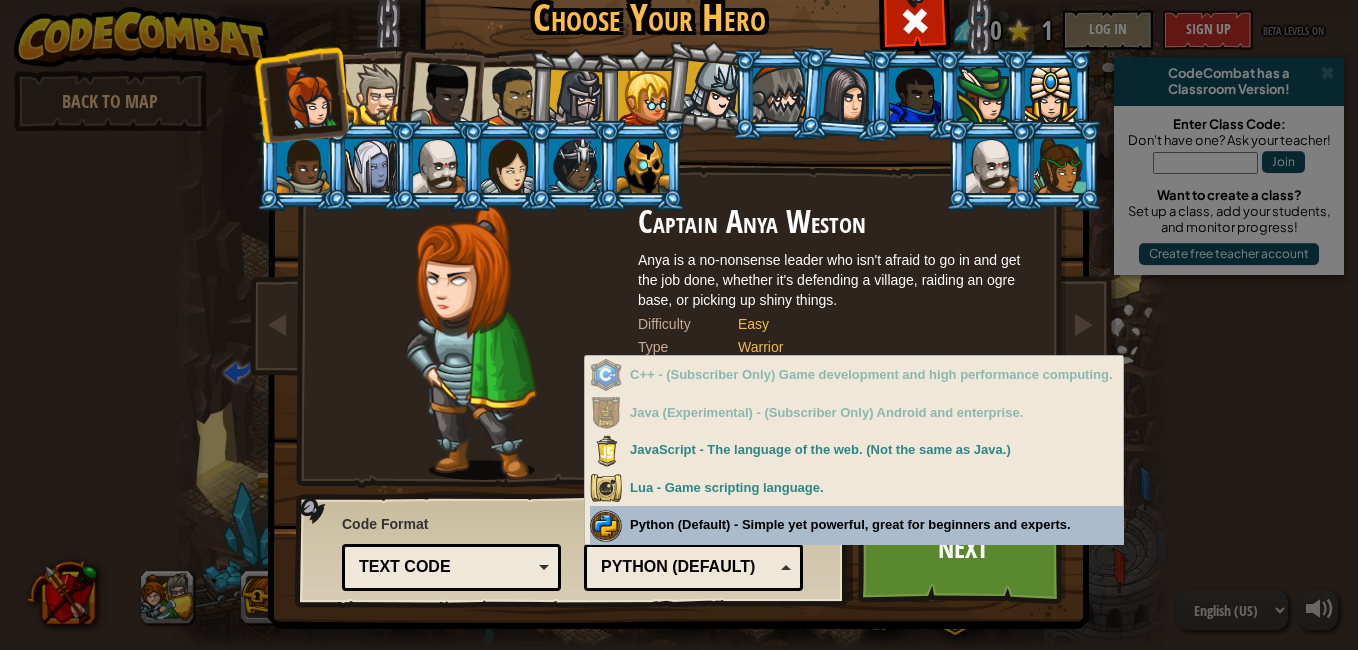 click on "Programming Language Python (Default) JavaScript Lua C++ Java (Experimental) Python (Default) C++ - (Subscriber Only) Game development and high performance computing. Java (Experimental) - (Subscriber Only) Android and enterprise. JavaScript - The language of the web. (Not the same as Java.) Lua - Game scripting language. Python (Default) - Simple yet powerful, great for beginners and experts." at bounding box center [693, 550] 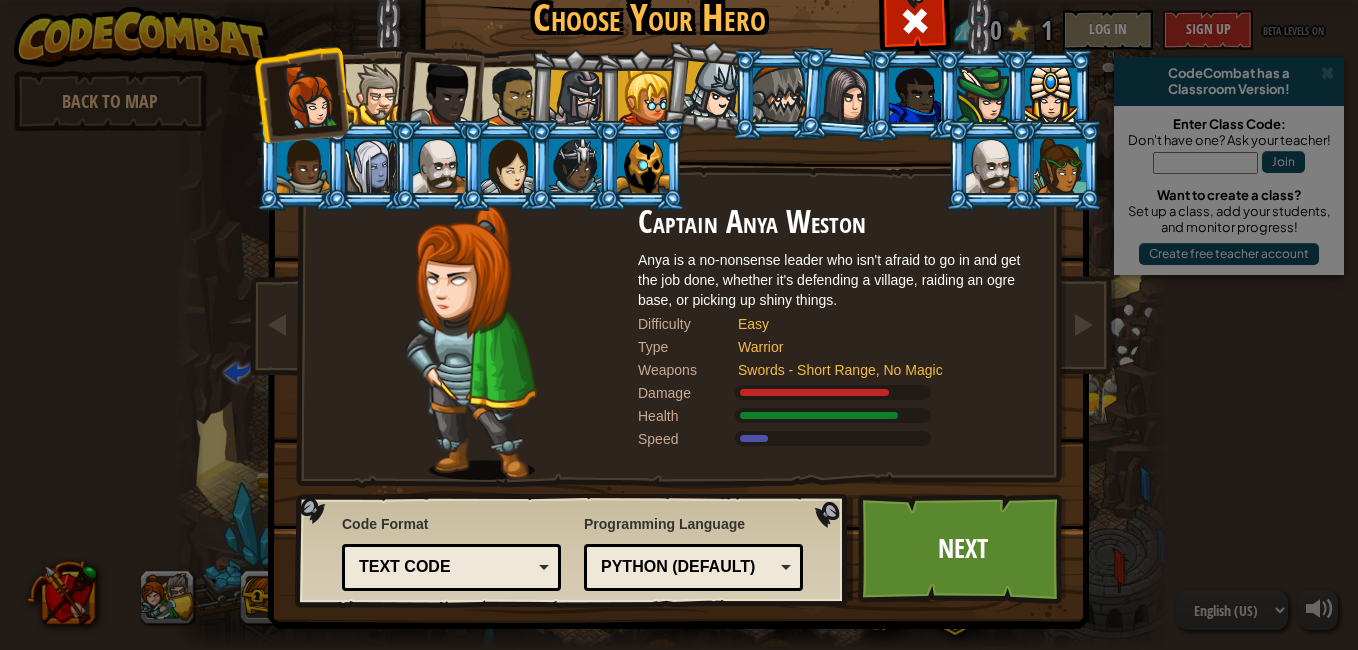 click on "Text code" at bounding box center [451, 567] 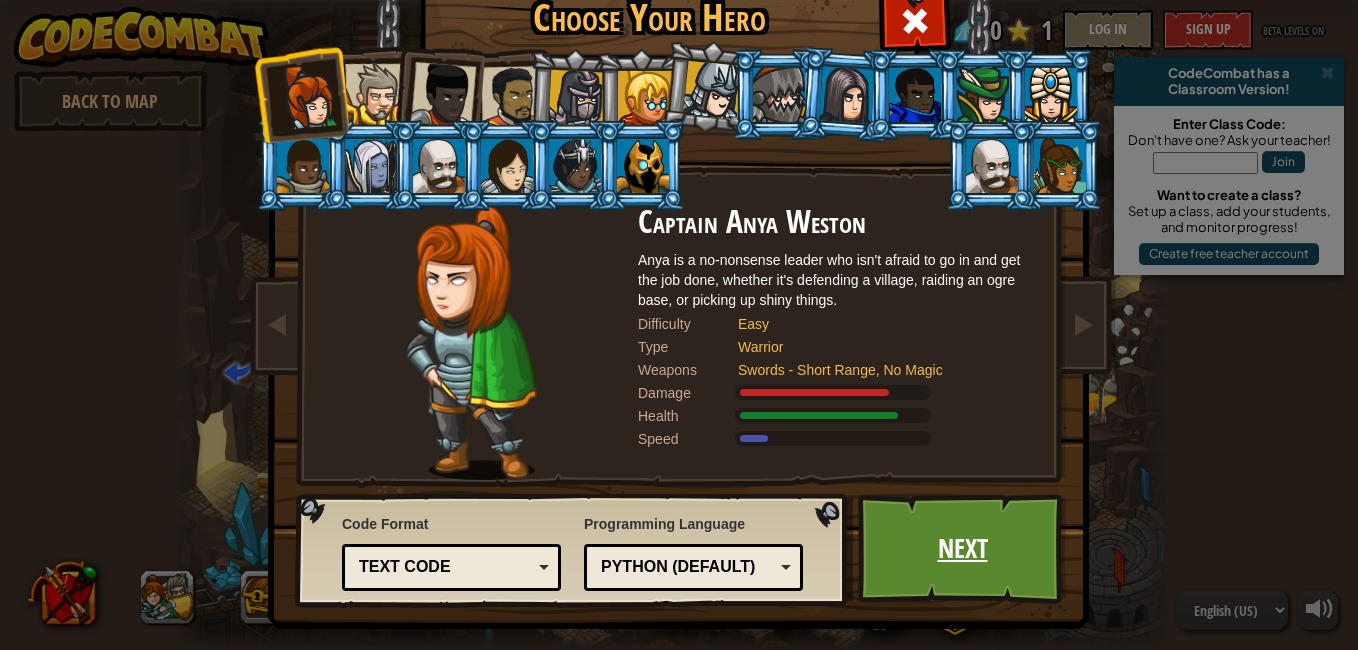 click on "Next" at bounding box center [962, 549] 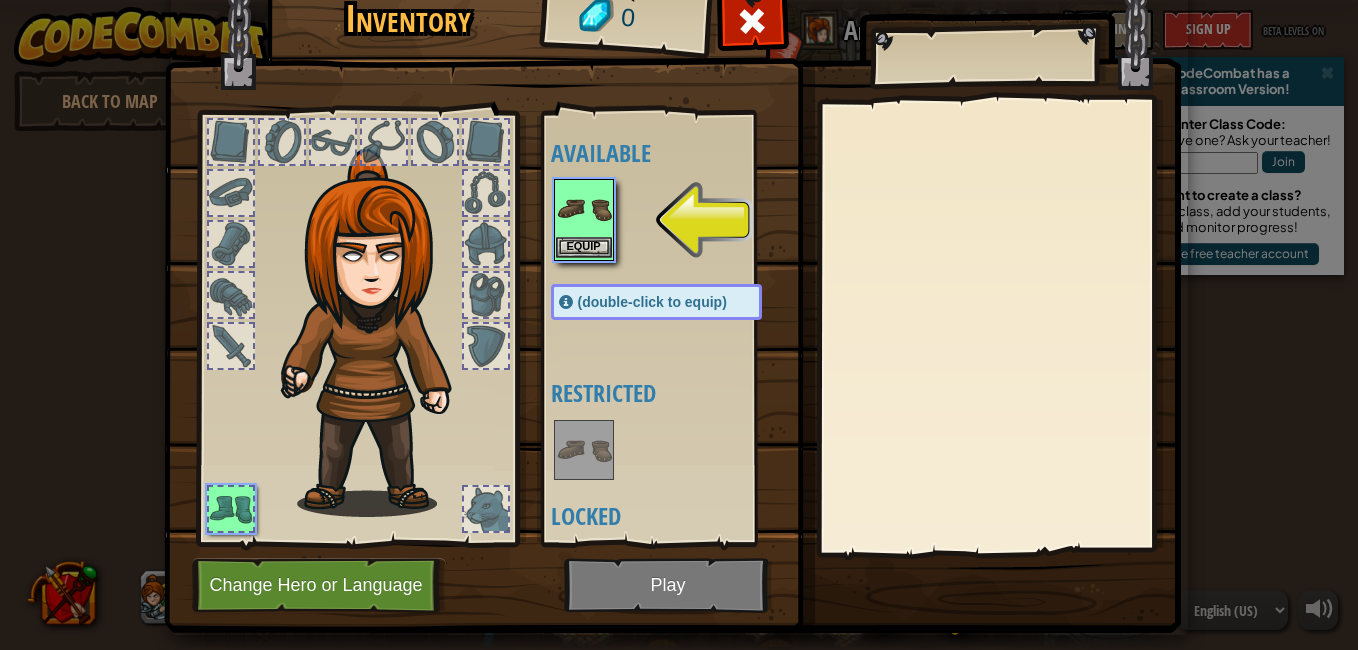 click at bounding box center (584, 209) 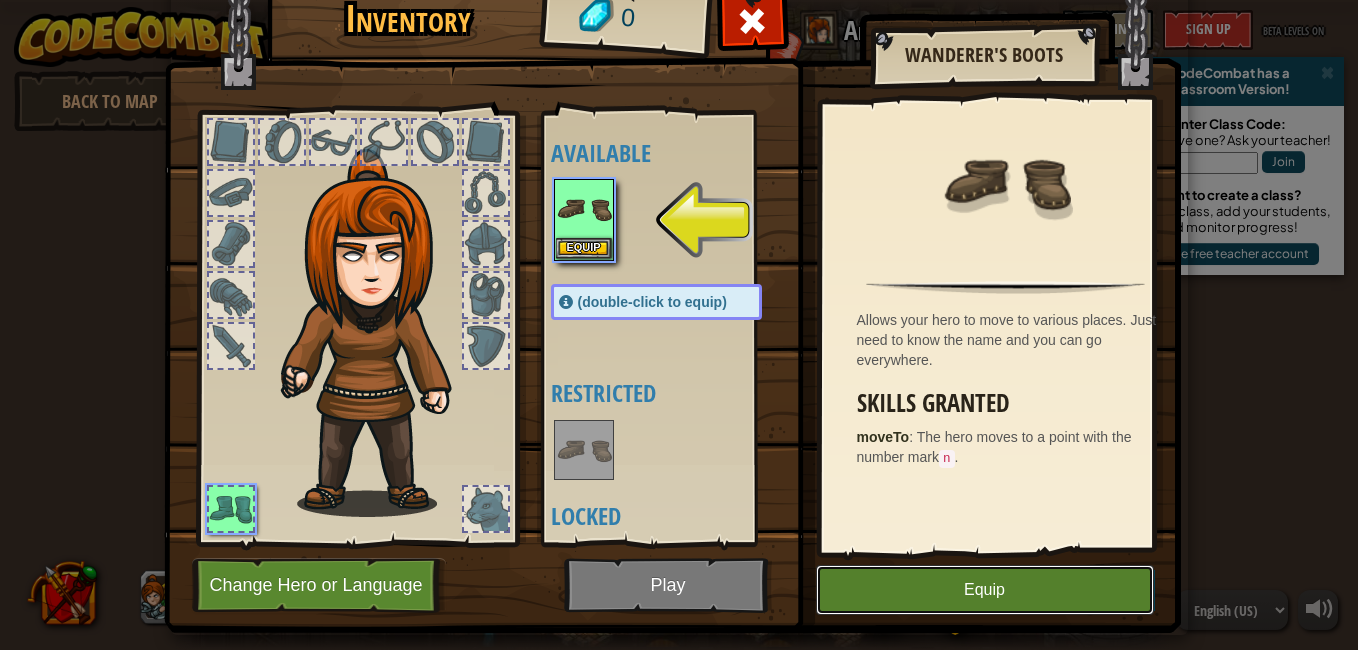 click on "Equip" at bounding box center [985, 590] 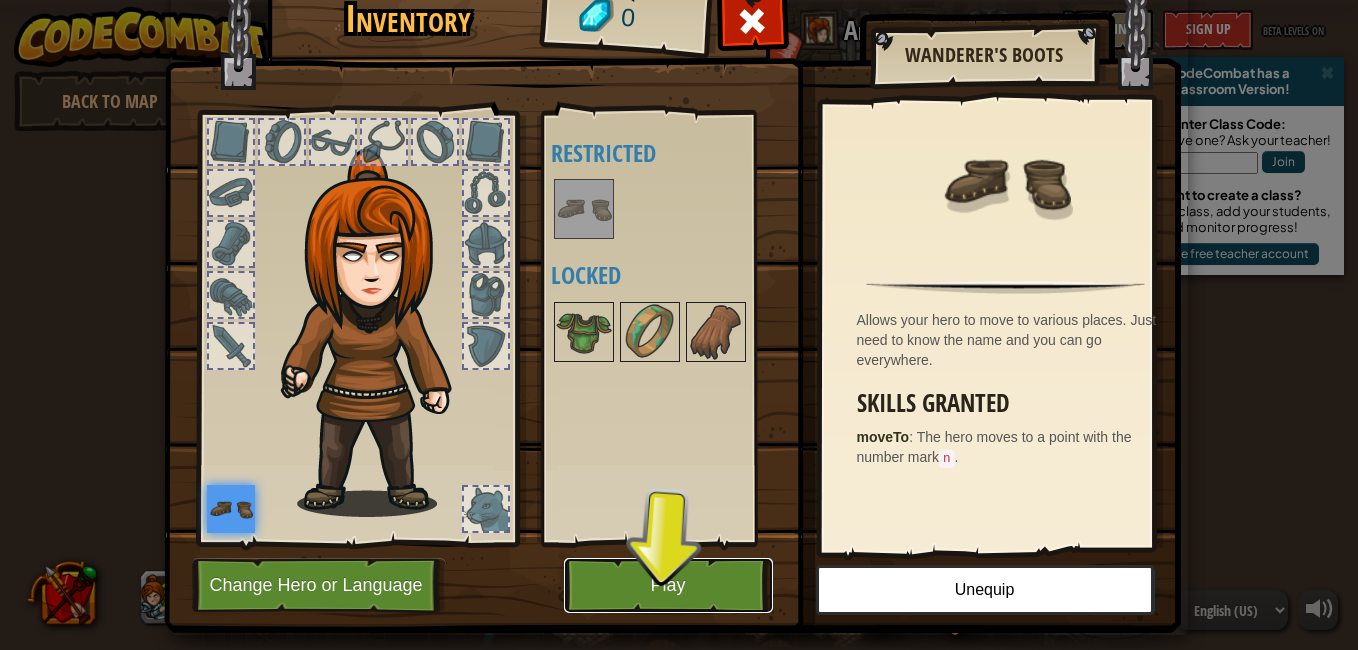 click on "Play" at bounding box center [668, 585] 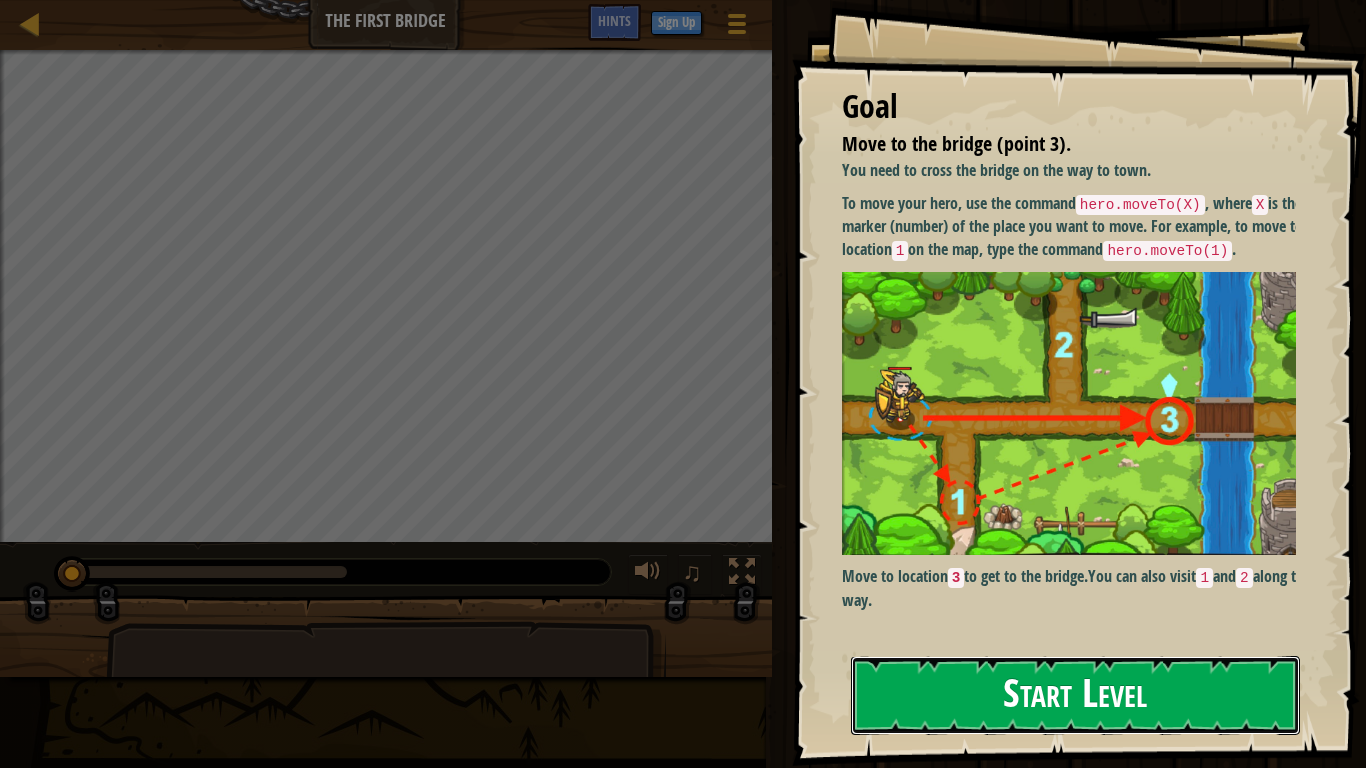 click on "Start Level" at bounding box center (1075, 695) 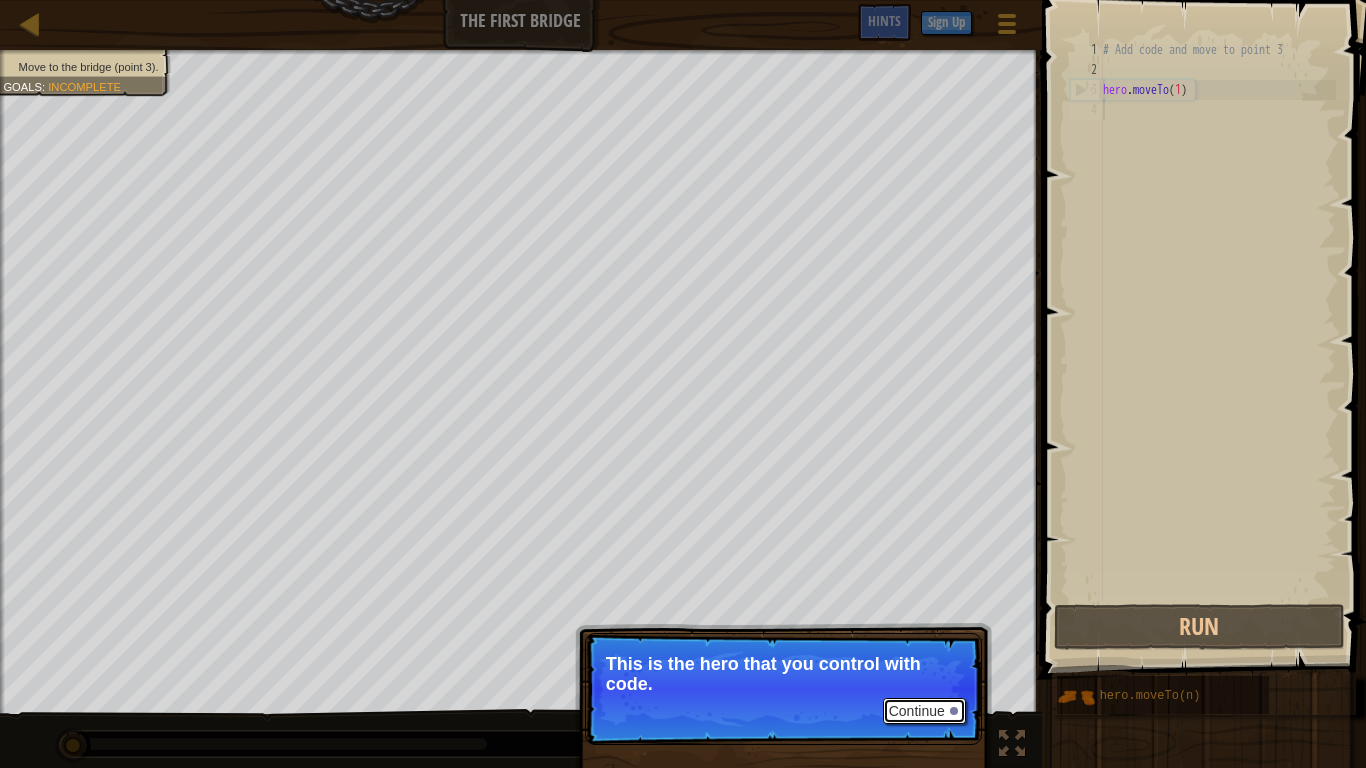 click on "Continue" at bounding box center (924, 711) 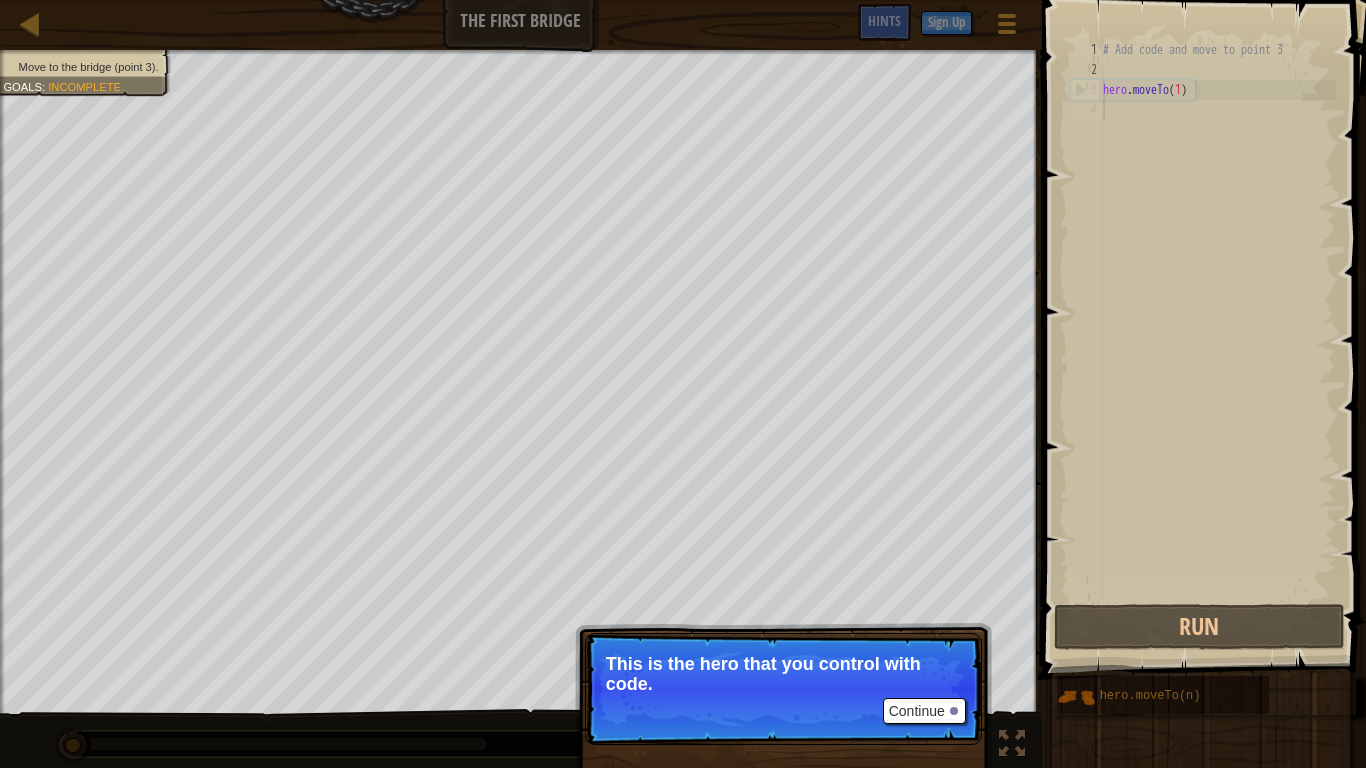 scroll, scrollTop: 9, scrollLeft: 0, axis: vertical 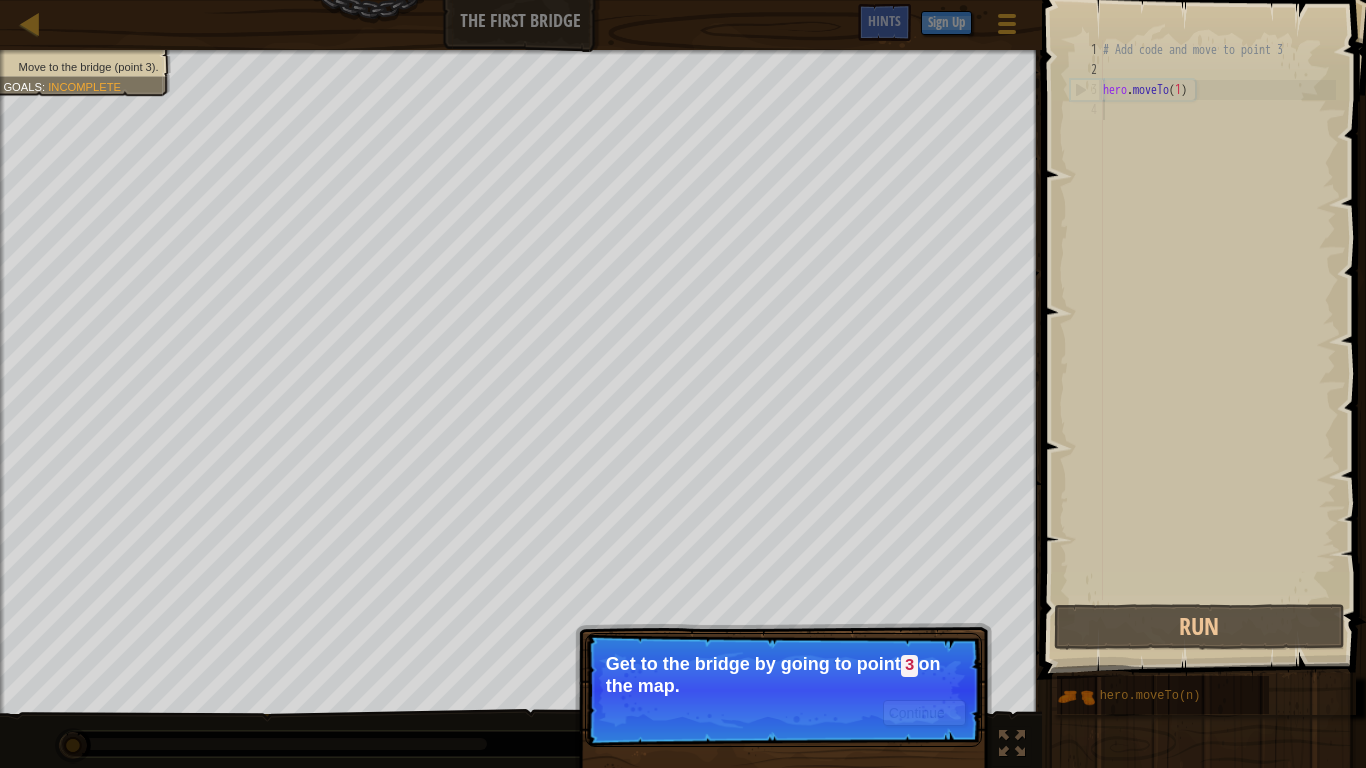 click on "Continue  Get to the bridge by going to point  3 on the map." at bounding box center [783, 690] 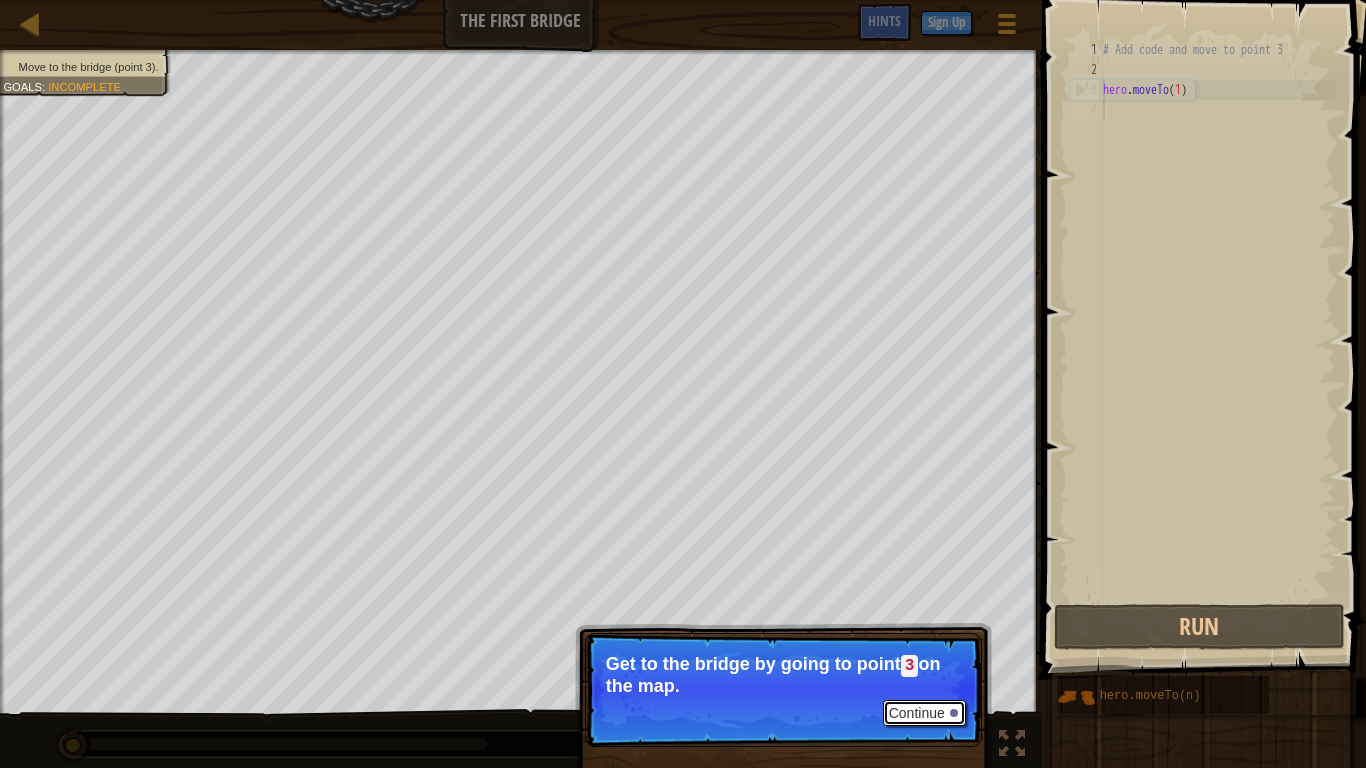 click on "Continue" at bounding box center [924, 713] 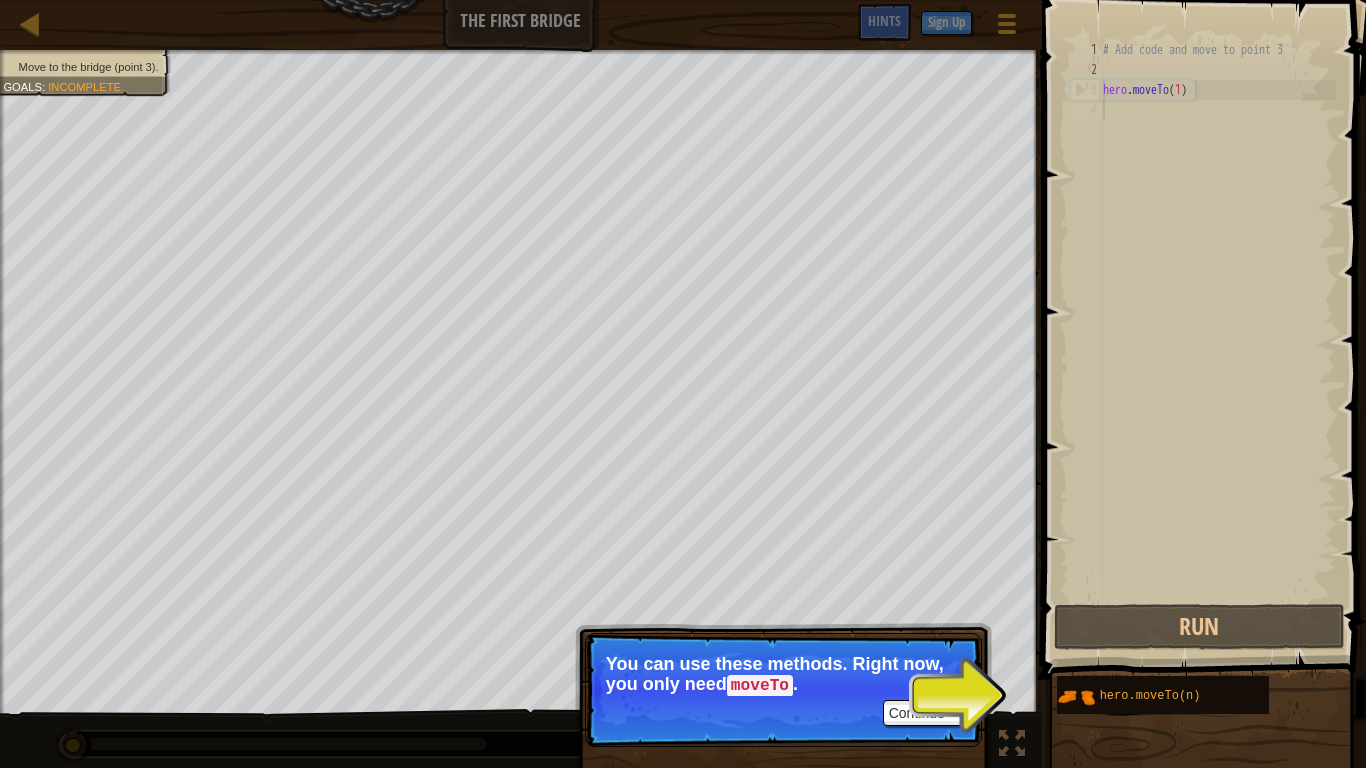 click on "Continue  You can use these methods. Right now, you only need  moveTo ." at bounding box center (783, 690) 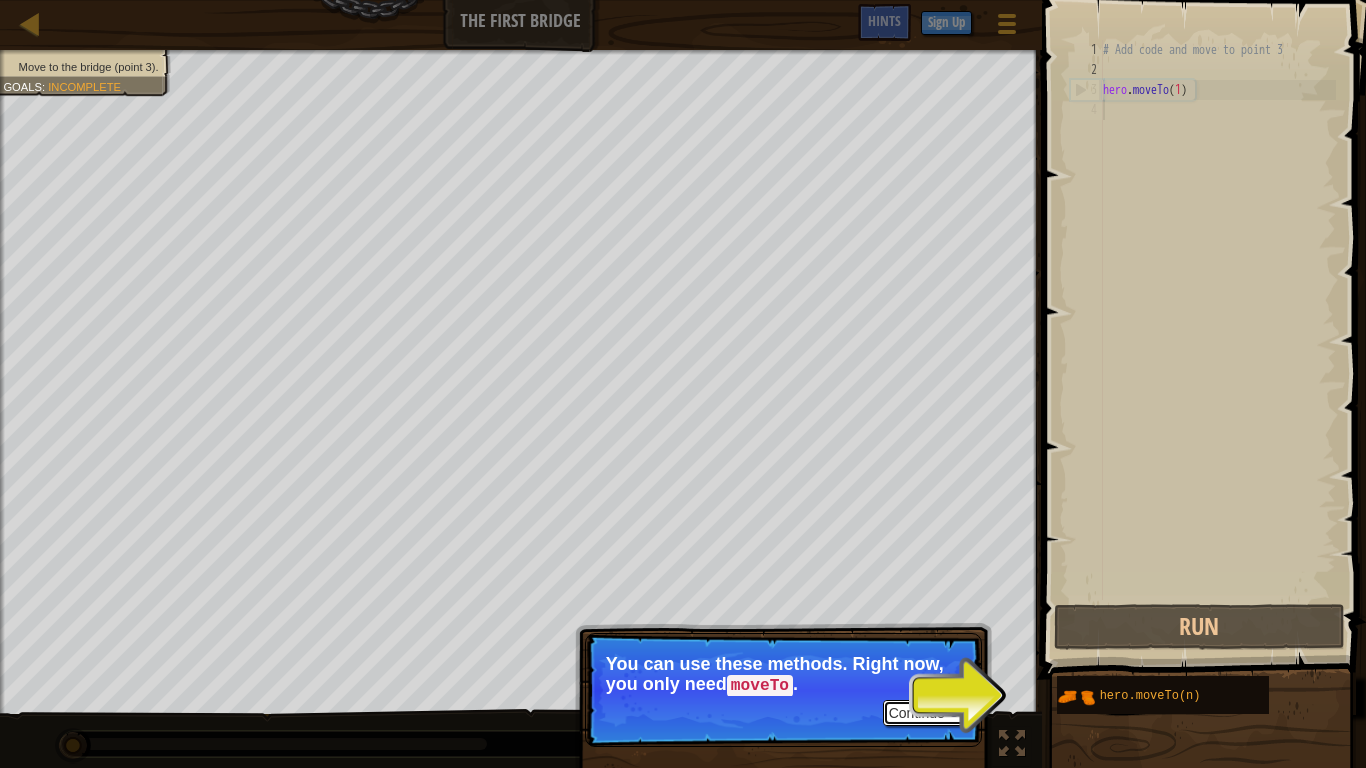 click on "Continue" at bounding box center [924, 713] 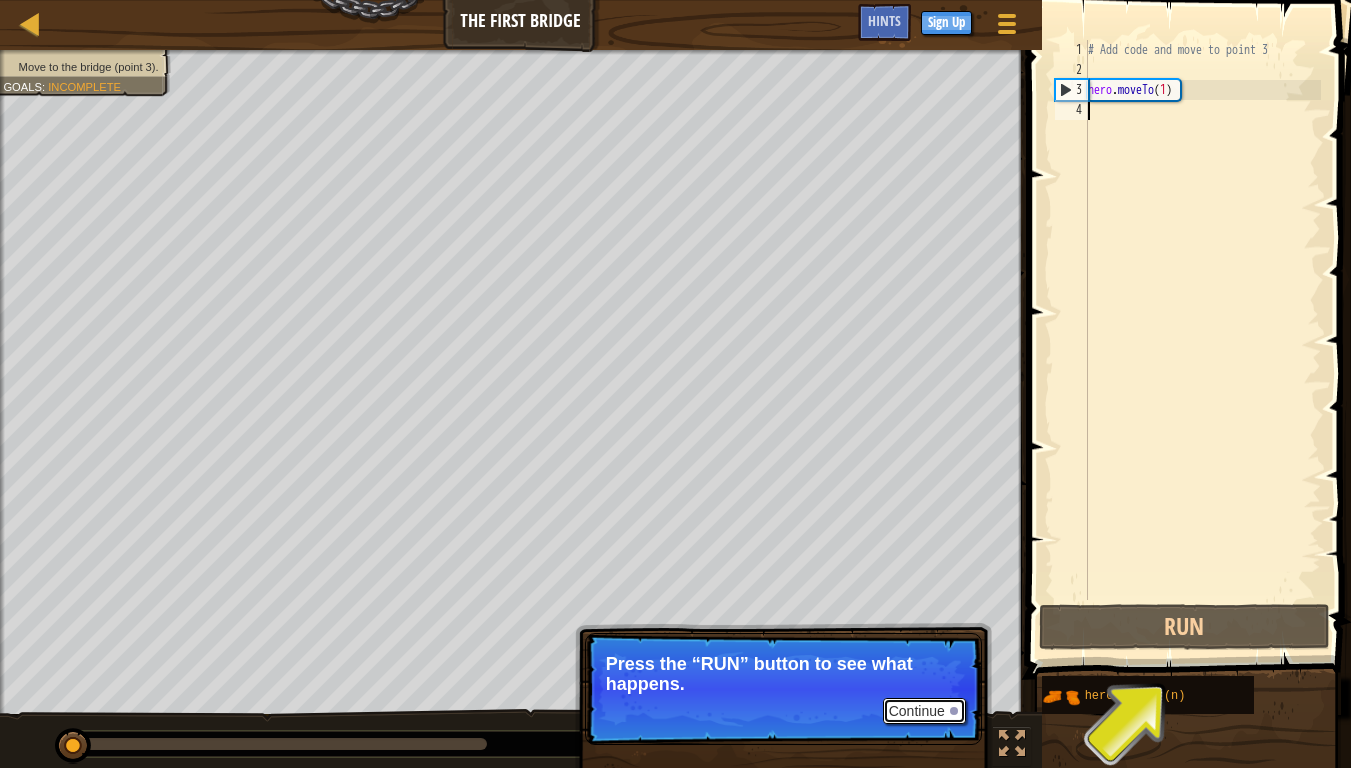 click on "Continue" at bounding box center [924, 711] 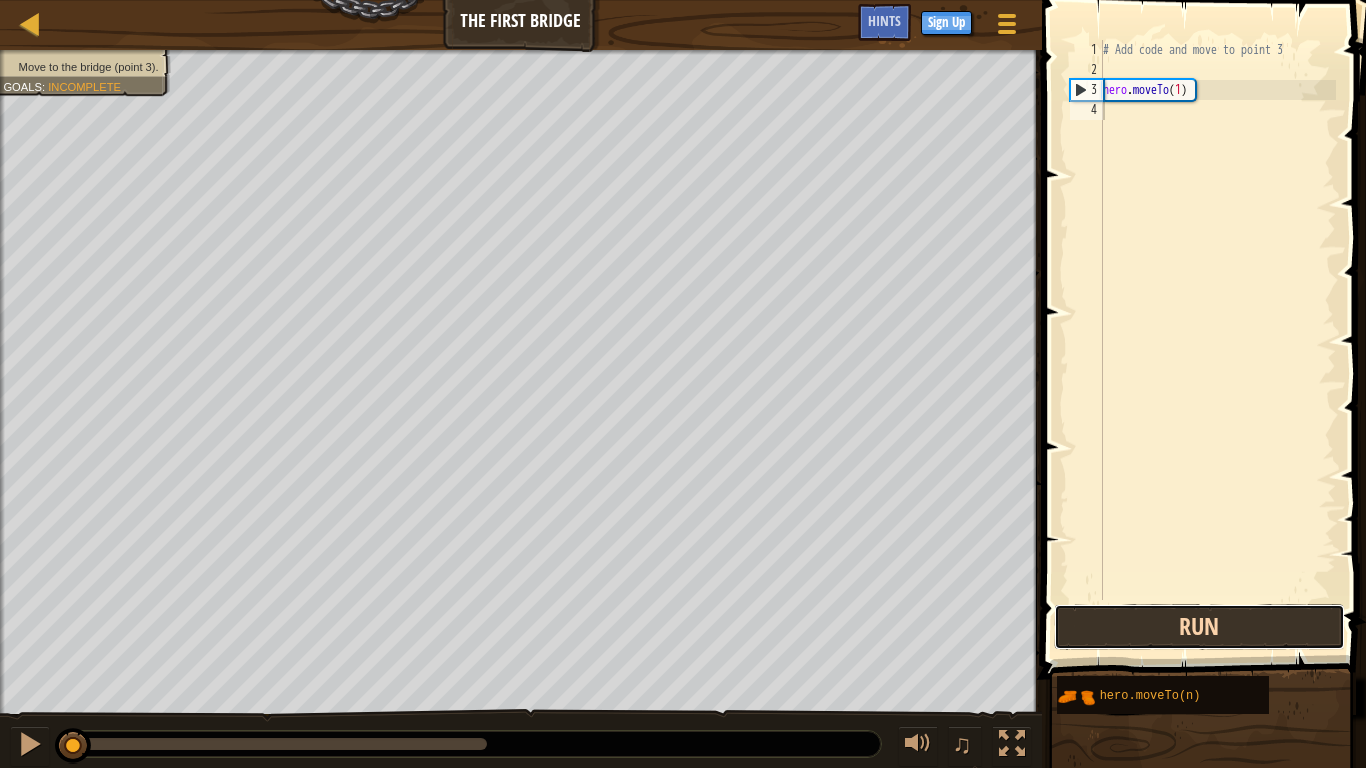 click on "Run" at bounding box center (1199, 627) 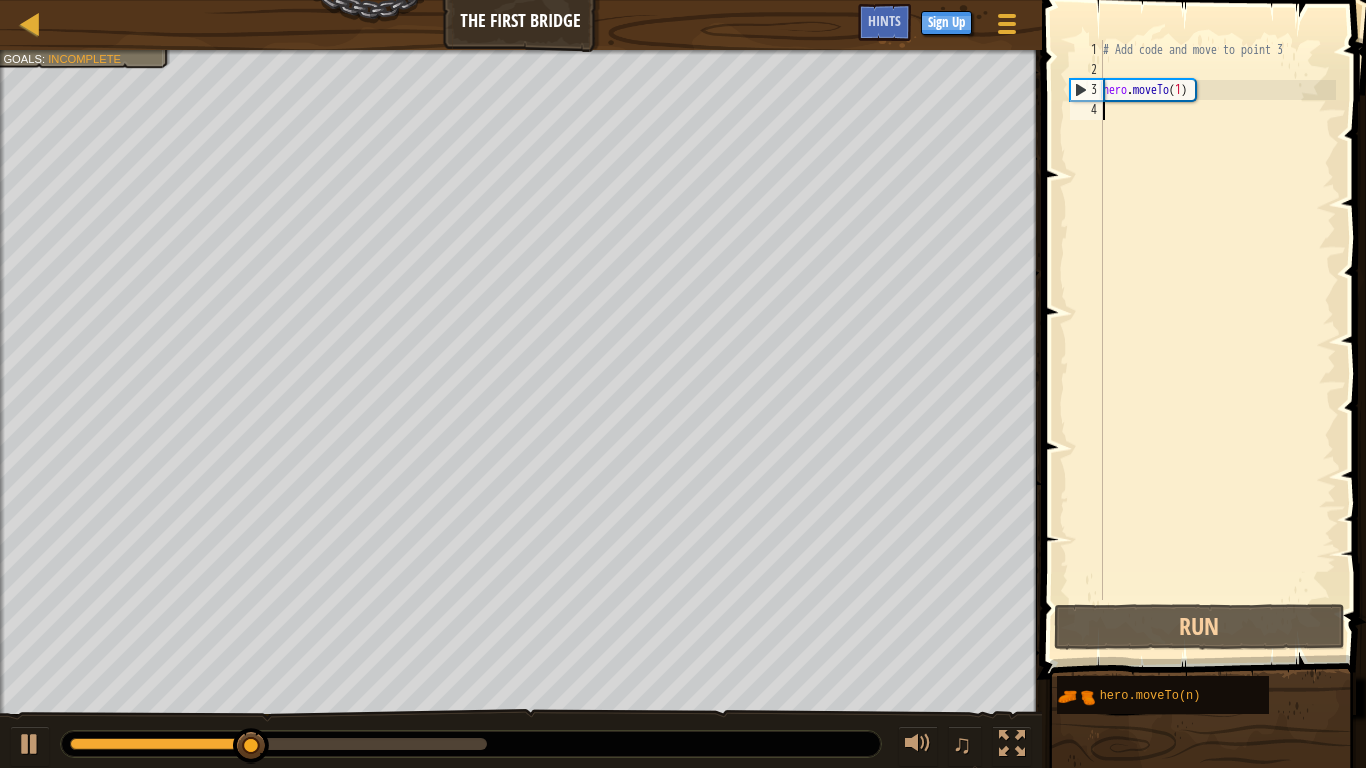 click on "# Add code and move to point 3 hero . moveTo ( 1 )" at bounding box center [1217, 340] 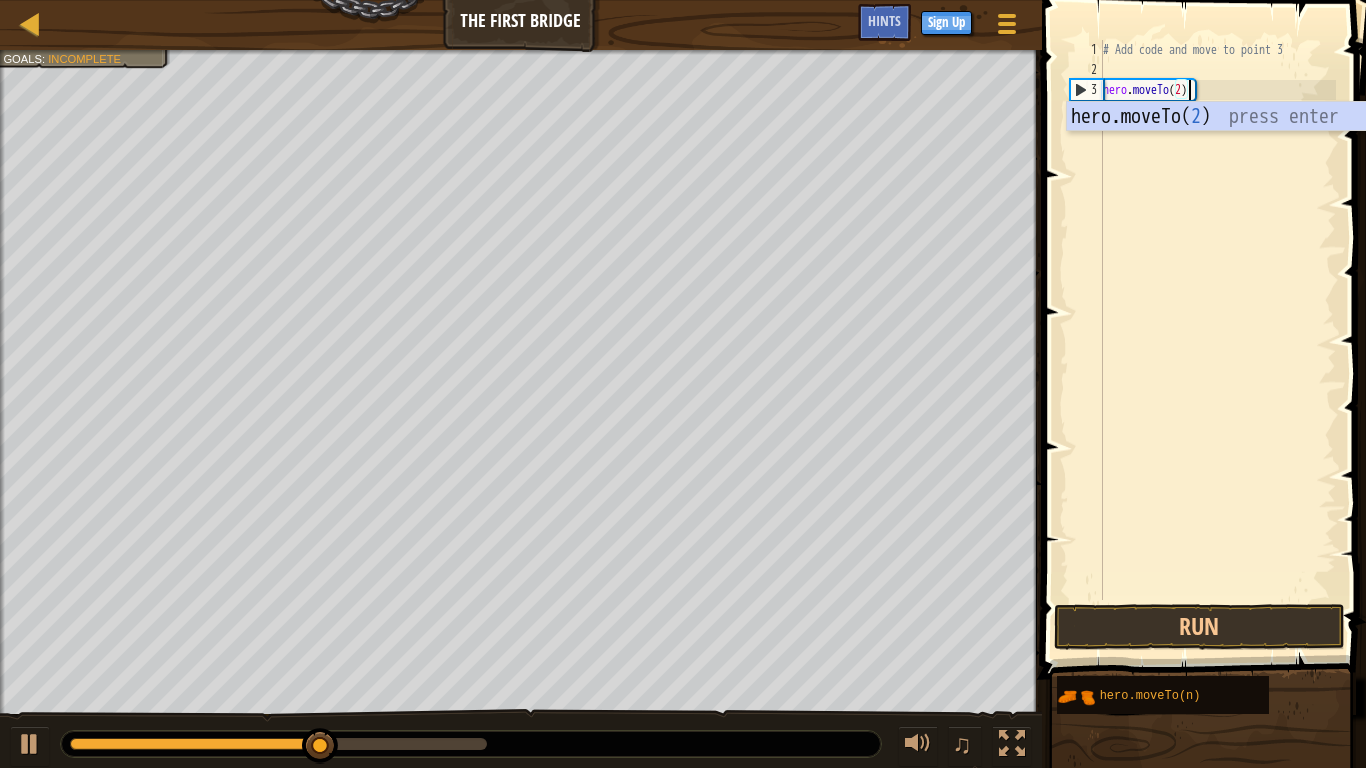 scroll, scrollTop: 9, scrollLeft: 6, axis: both 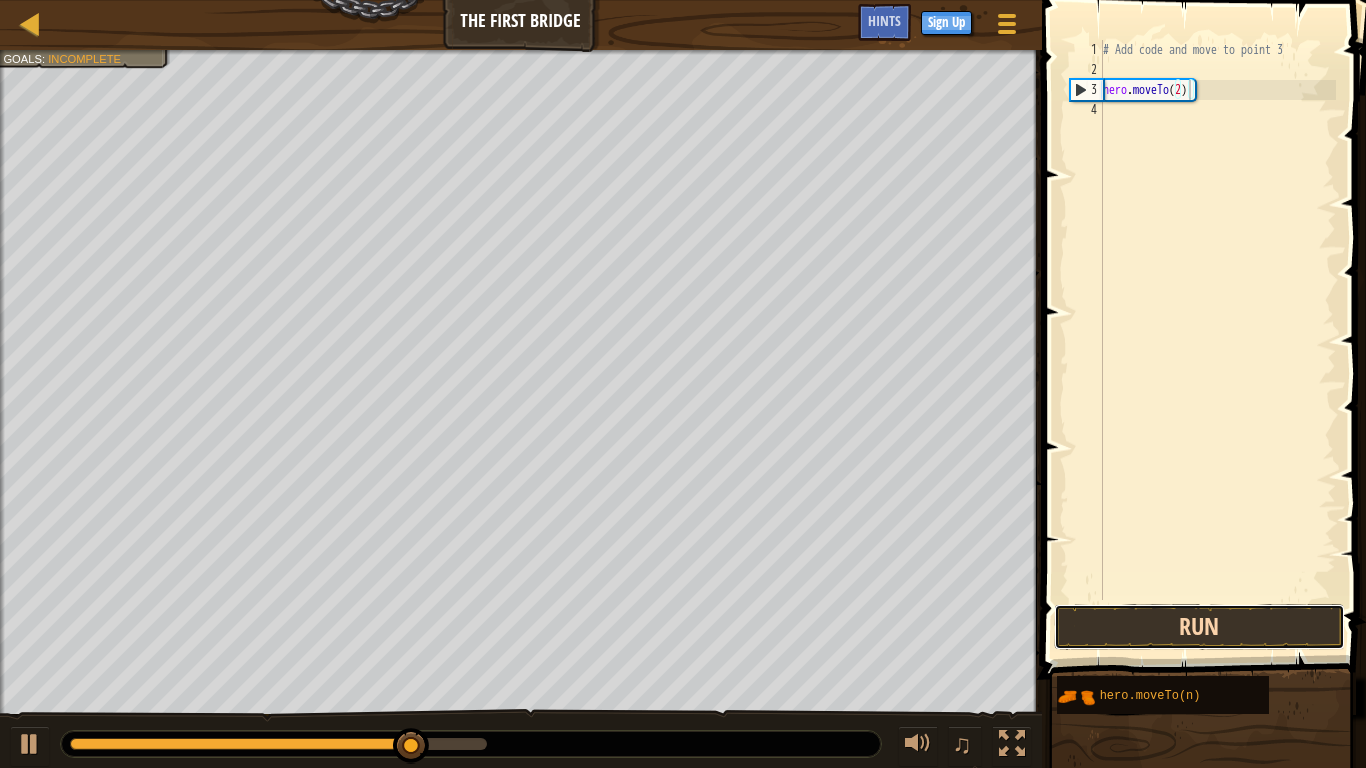 click on "Run" at bounding box center [1199, 627] 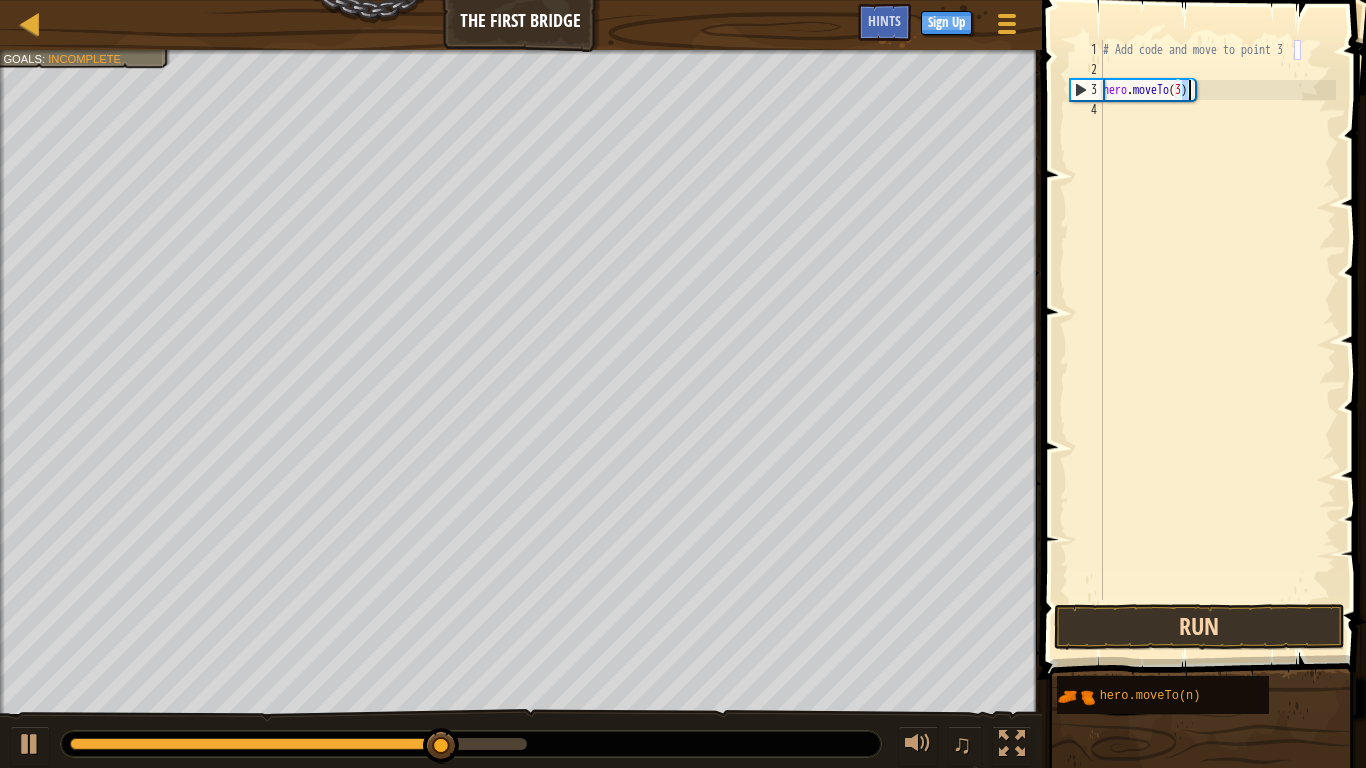 type on "hero.moveTo(3)" 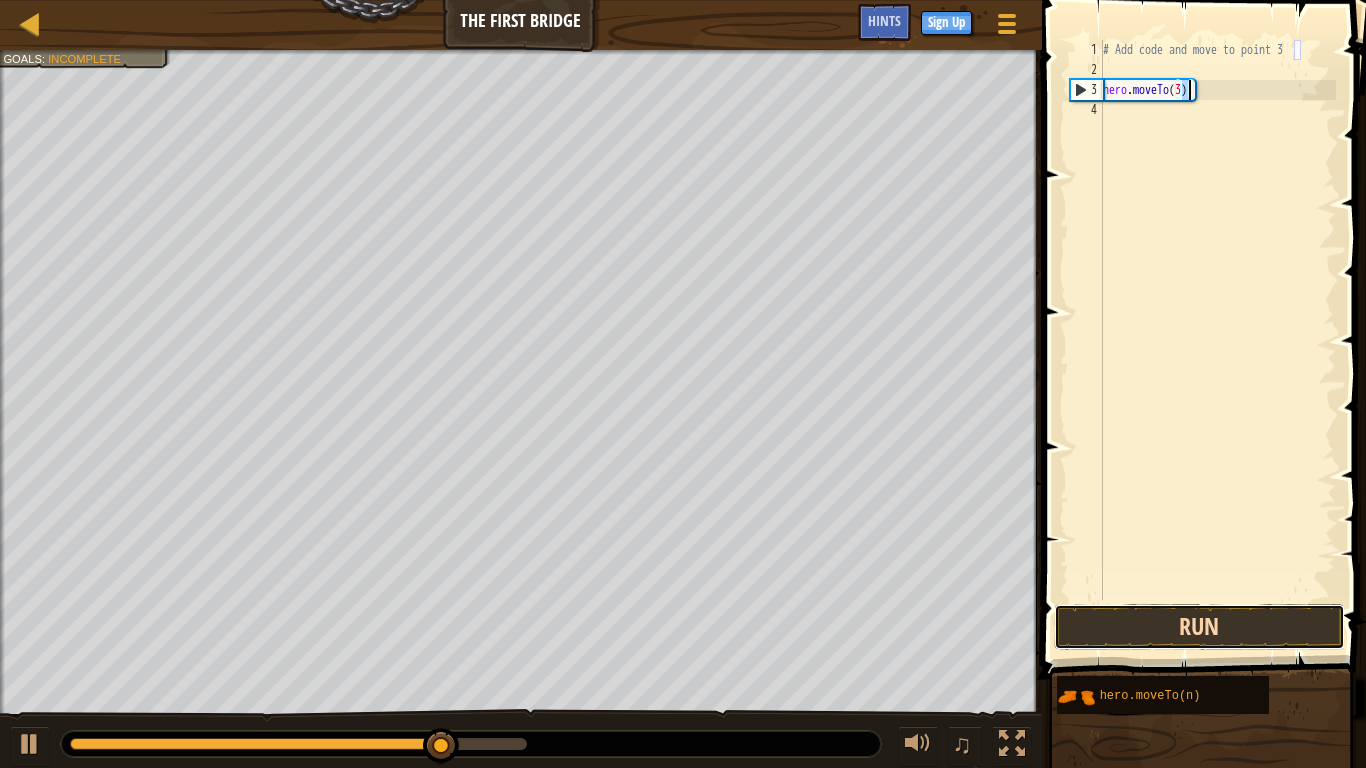 click on "Run" at bounding box center (1199, 627) 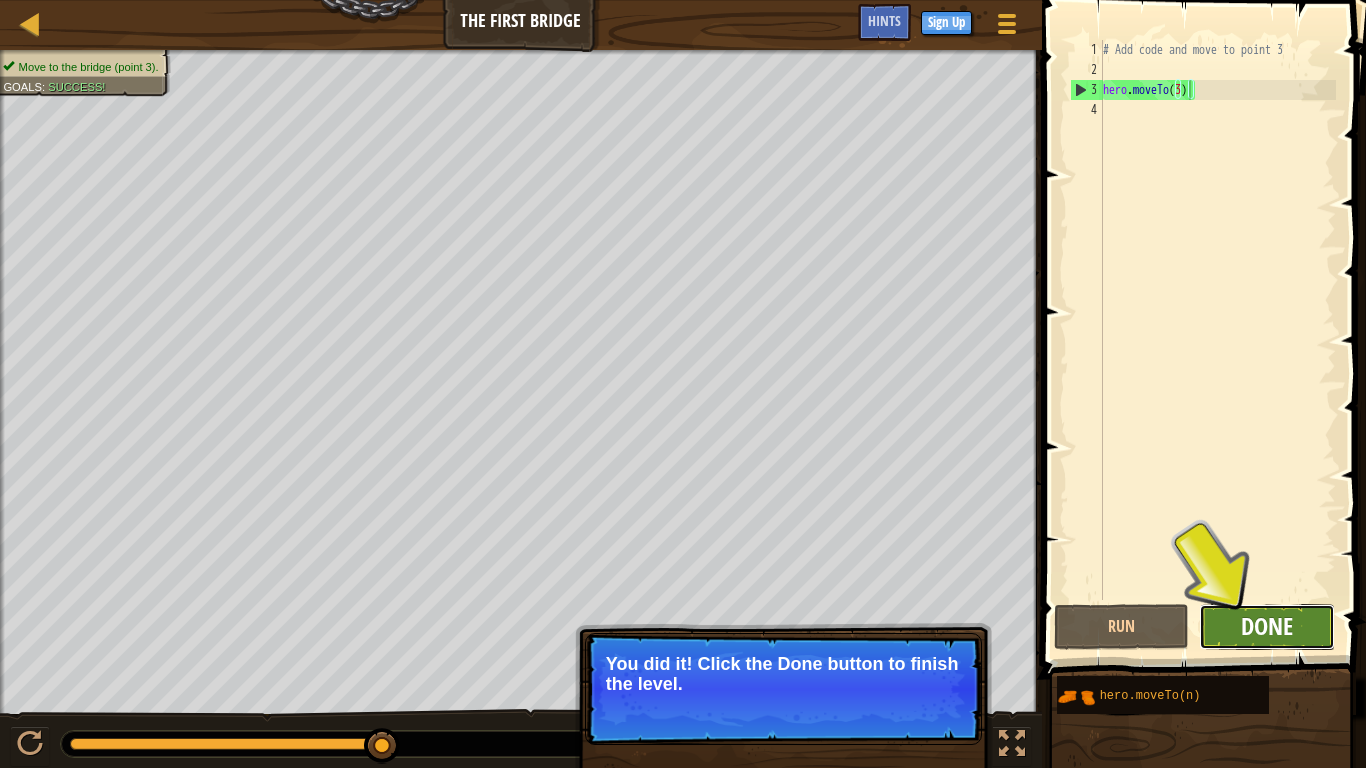 click on "Done" at bounding box center [1267, 626] 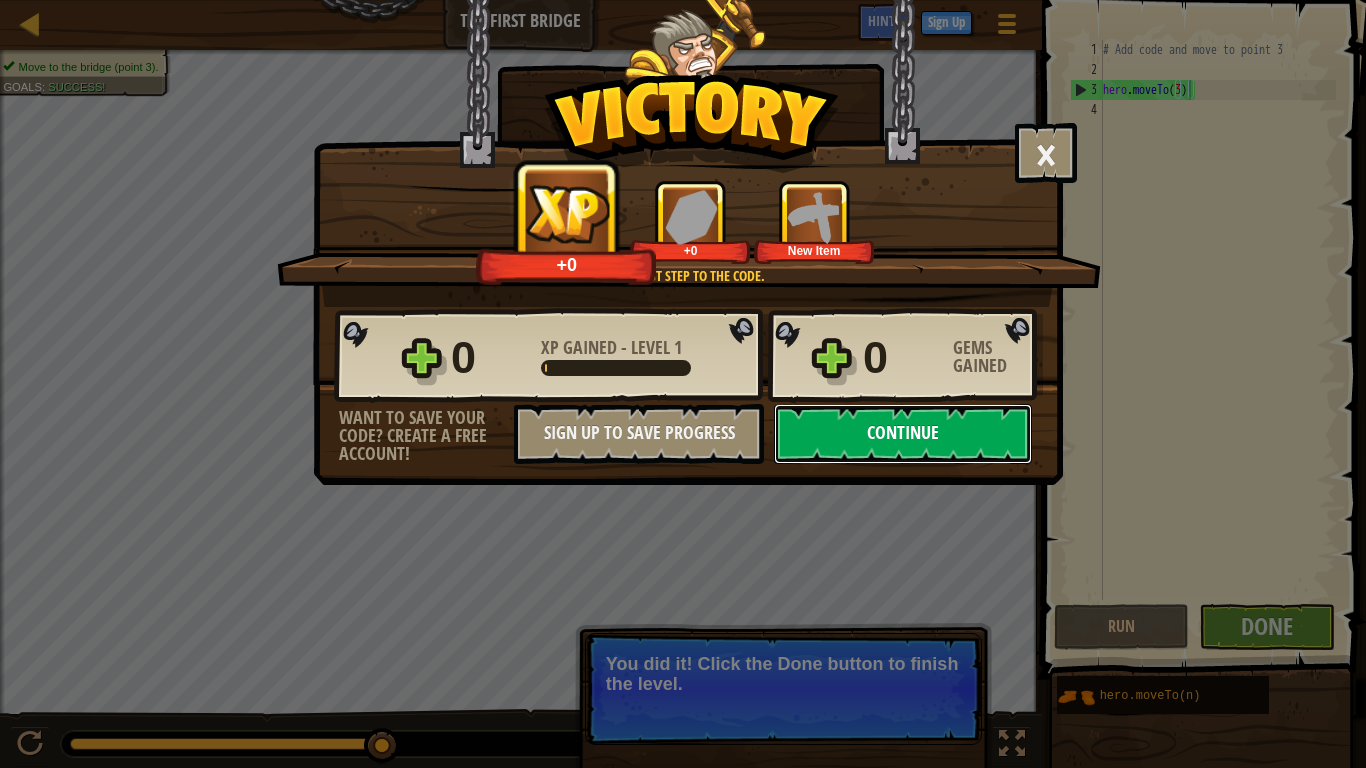 click on "Continue" at bounding box center [903, 434] 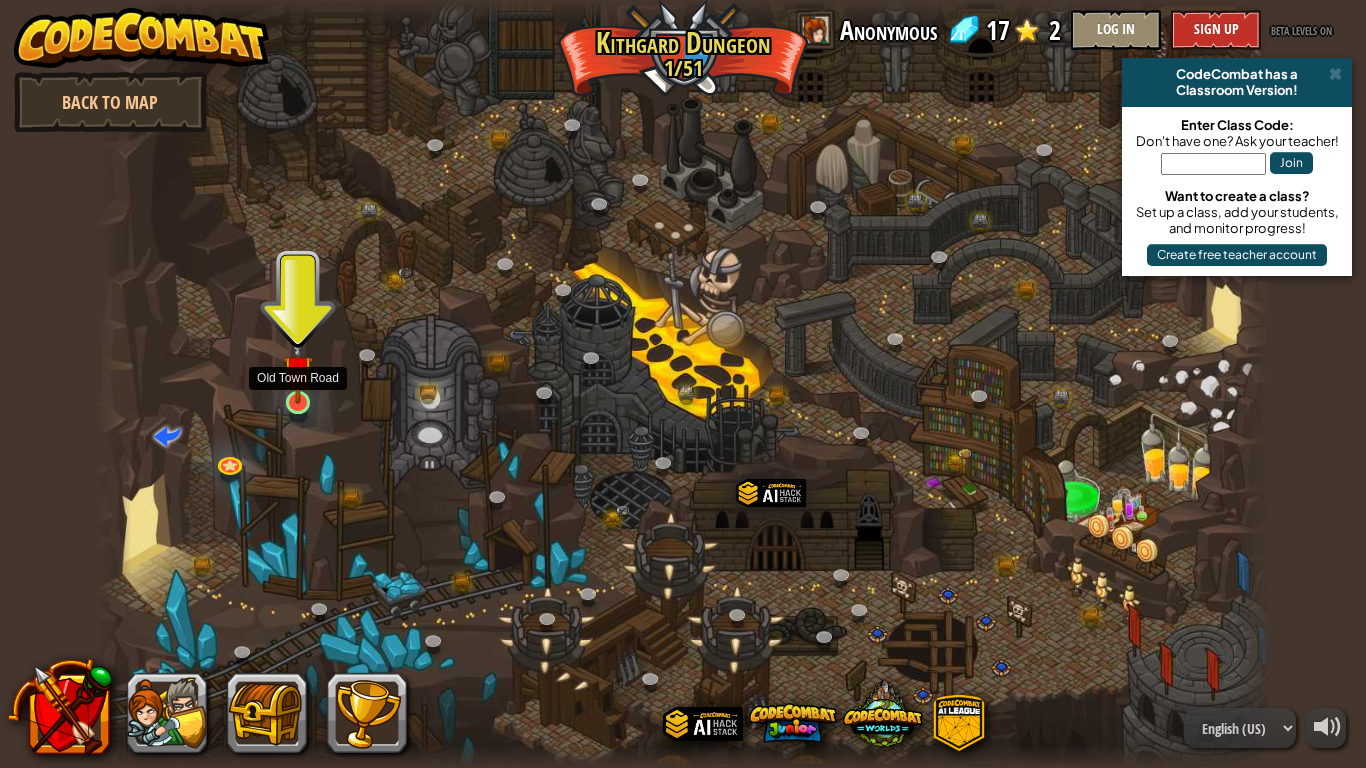 click at bounding box center (298, 370) 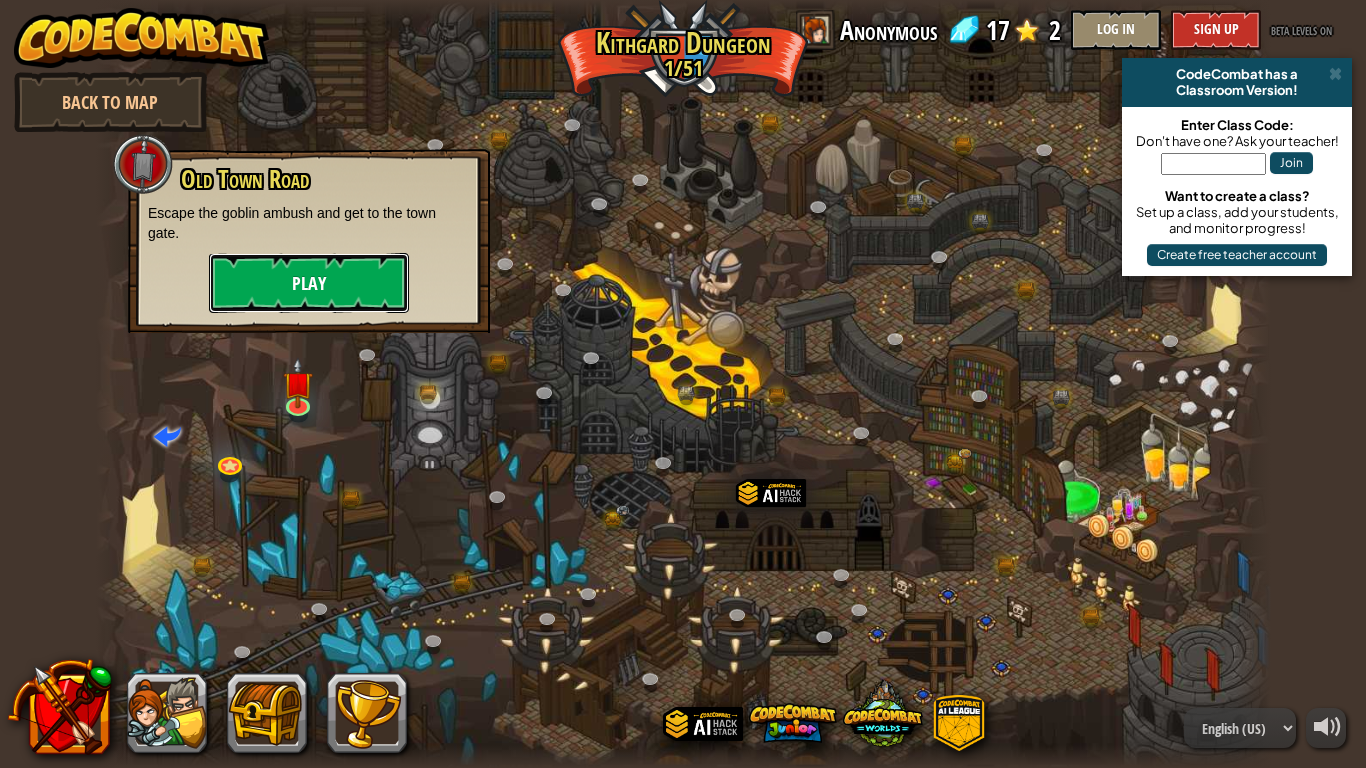 click on "Play" at bounding box center [309, 283] 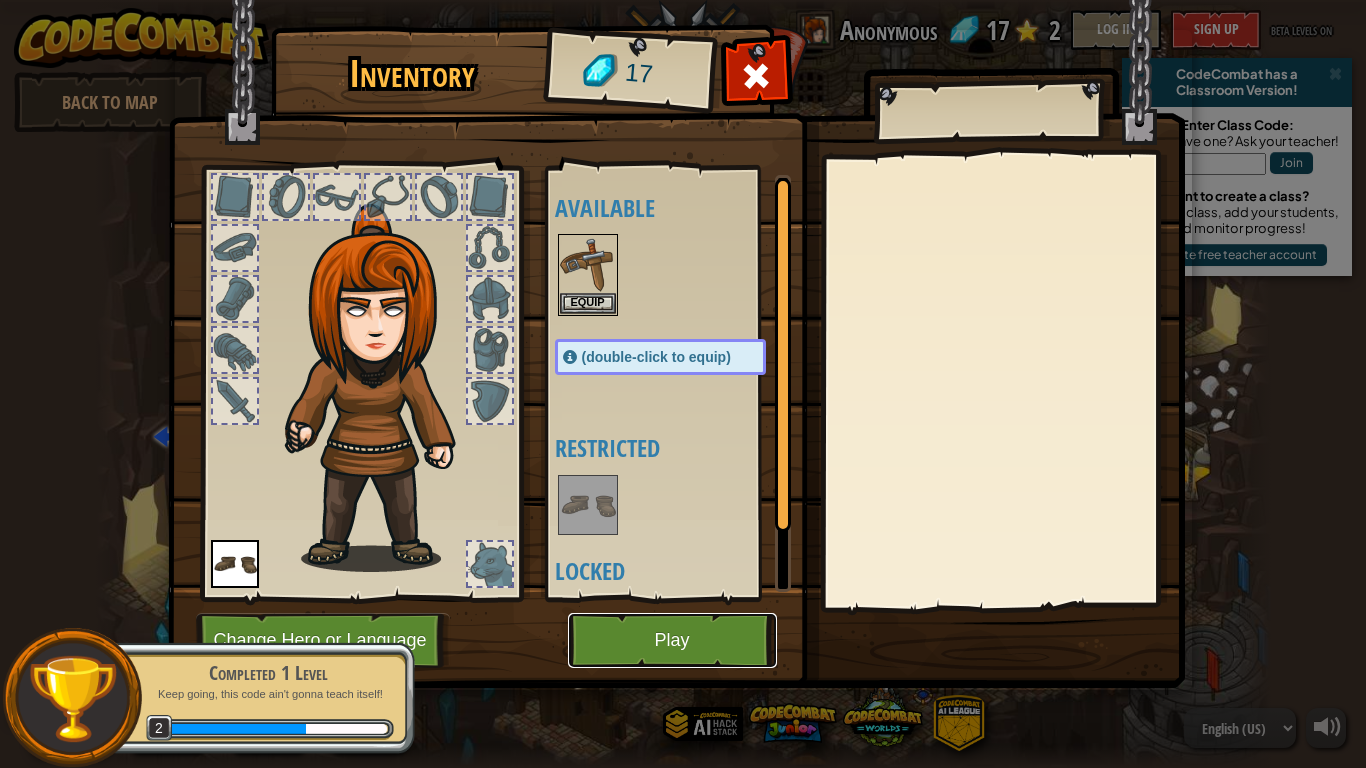 click on "Play" at bounding box center (672, 640) 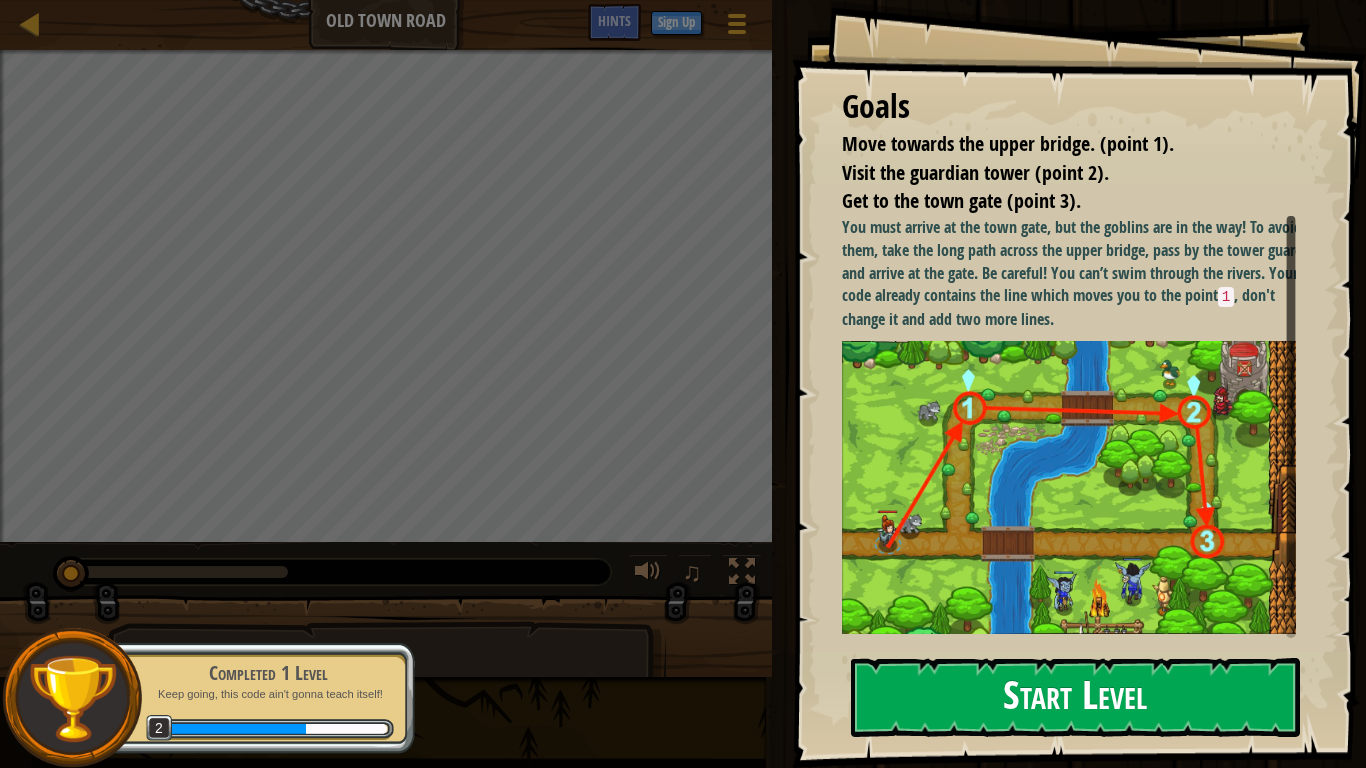 click on "Start Level" at bounding box center (1075, 697) 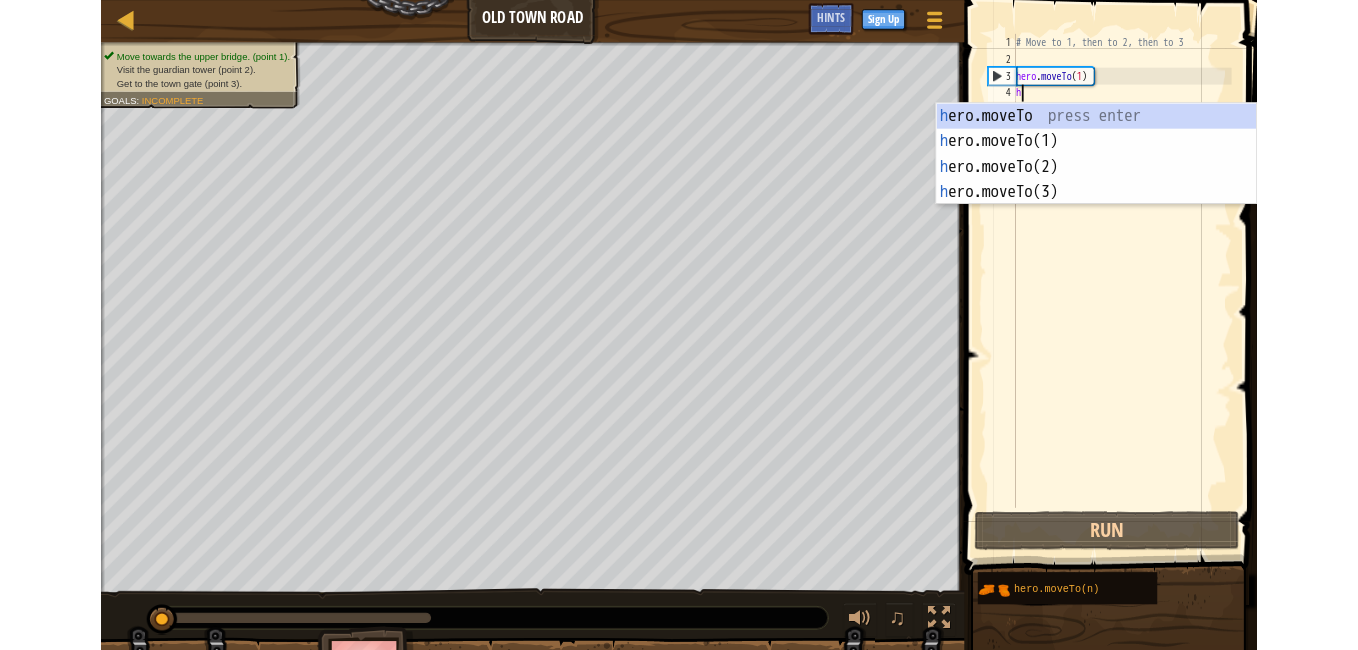 scroll, scrollTop: 9, scrollLeft: 0, axis: vertical 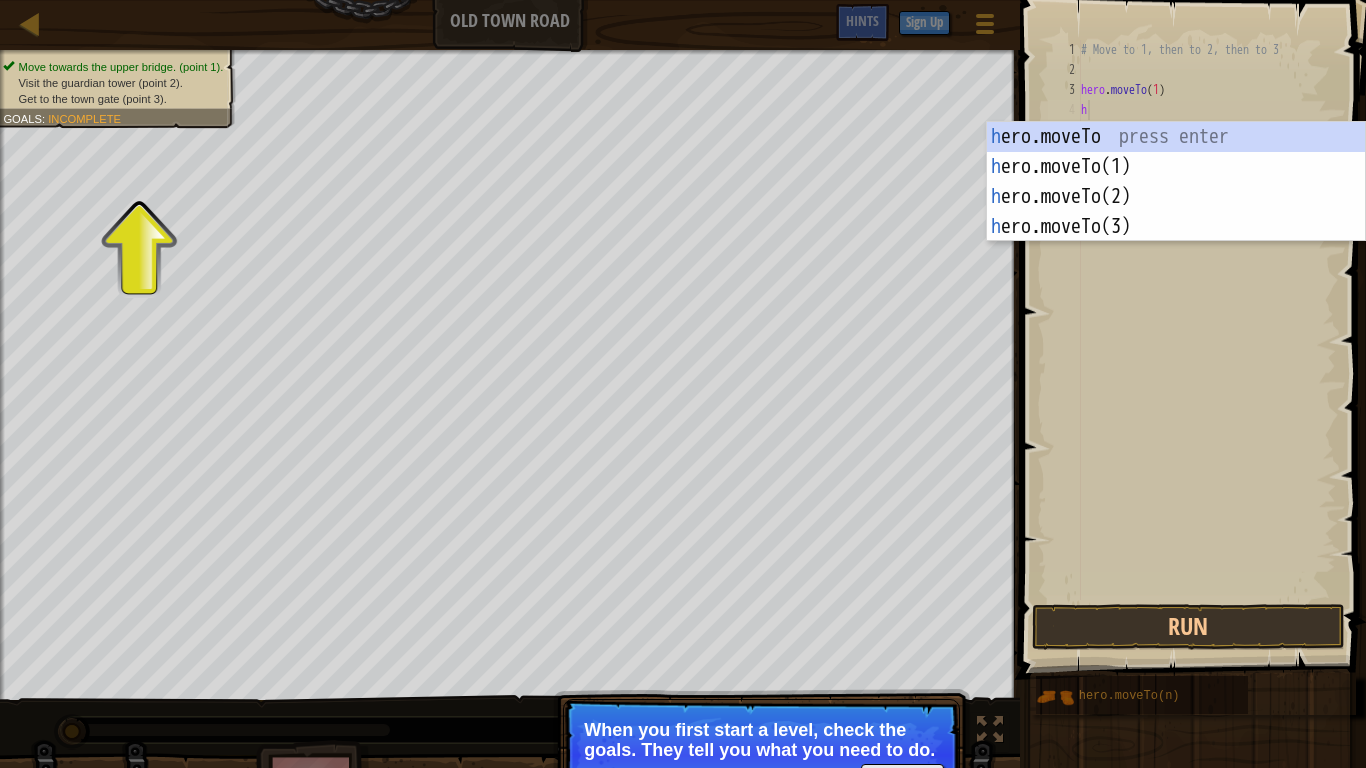 click on "Continue  When you first start a level, check the goals. They tell you what you need to do." at bounding box center [761, 755] 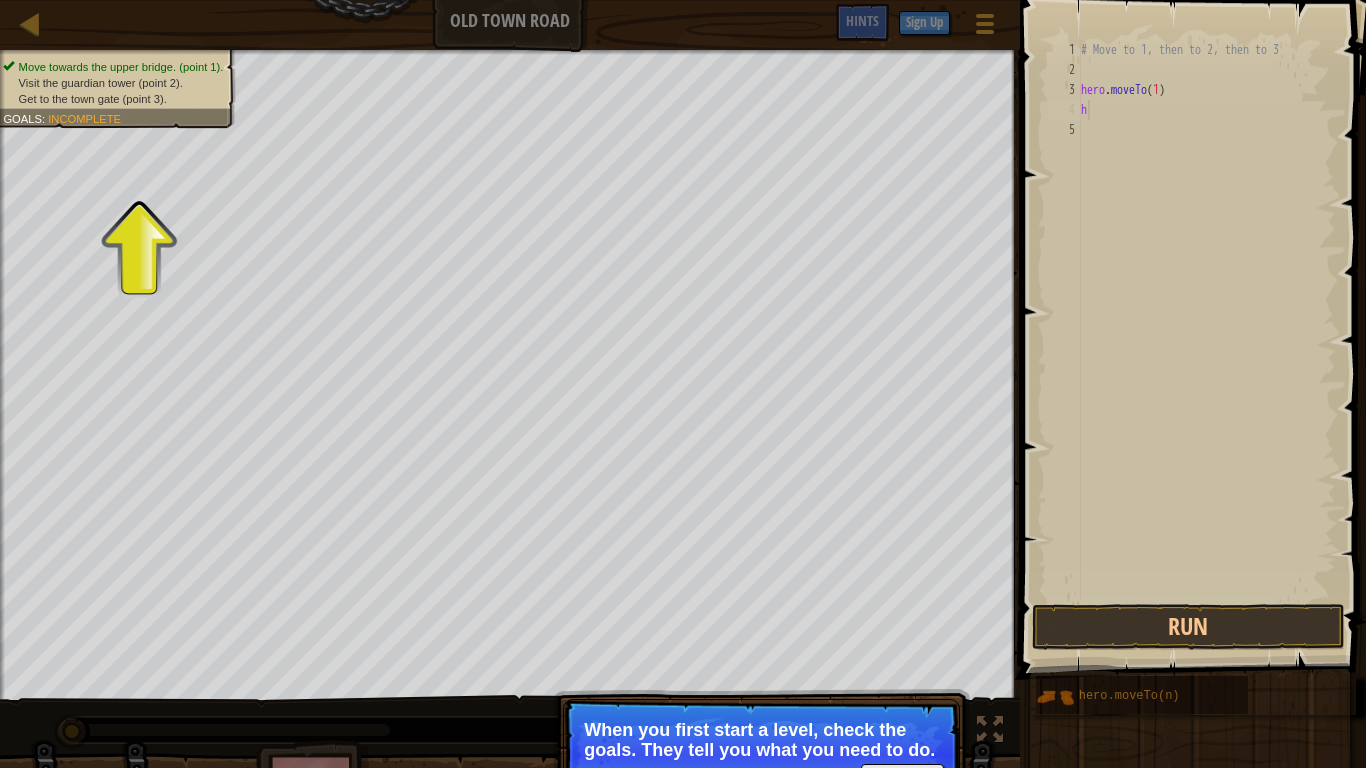 click on "When you first start a level, check the goals. They tell you what you need to do." at bounding box center [761, 740] 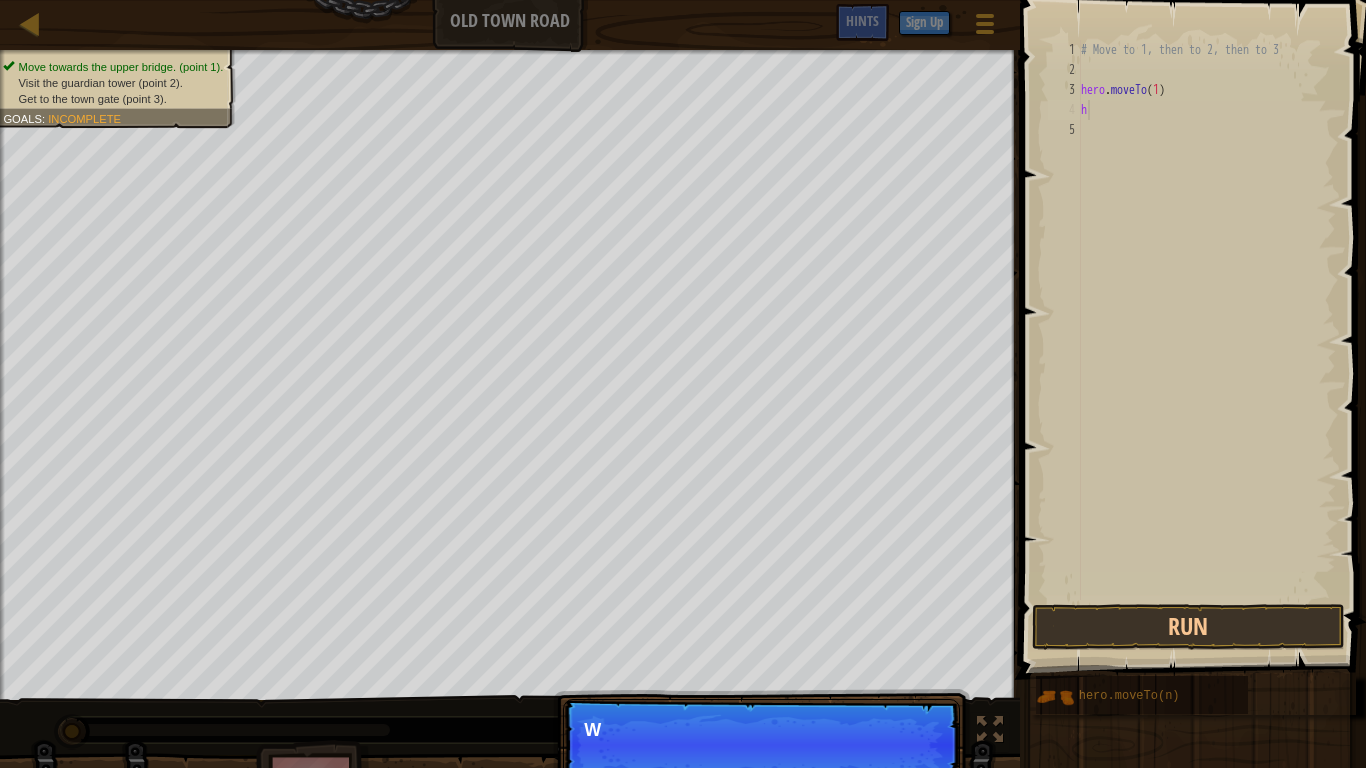 click on "Move towards the upper bridge. (point 1). Visit the guardian tower (point 2). Get to the town gate (point 3). Goals : Incomplete" at bounding box center [106, 82] 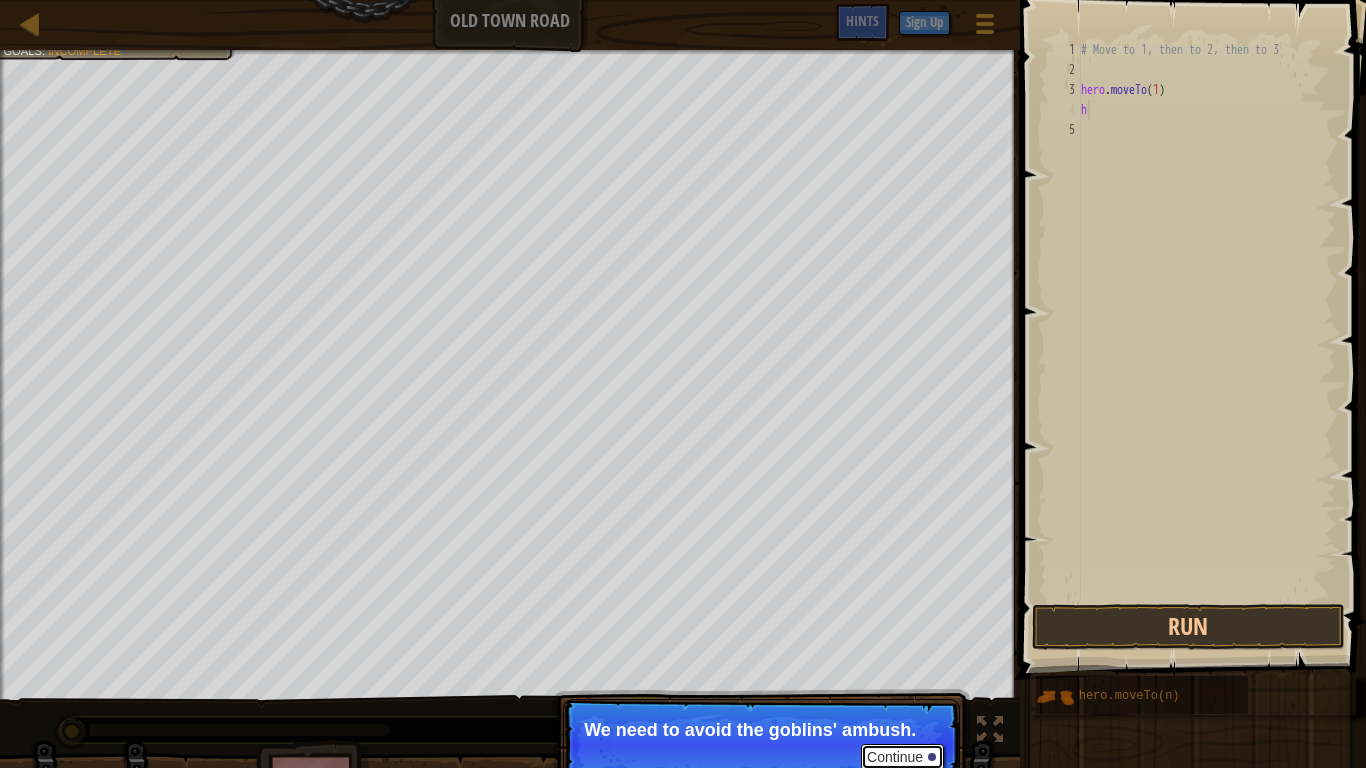 click on "Continue" at bounding box center (902, 757) 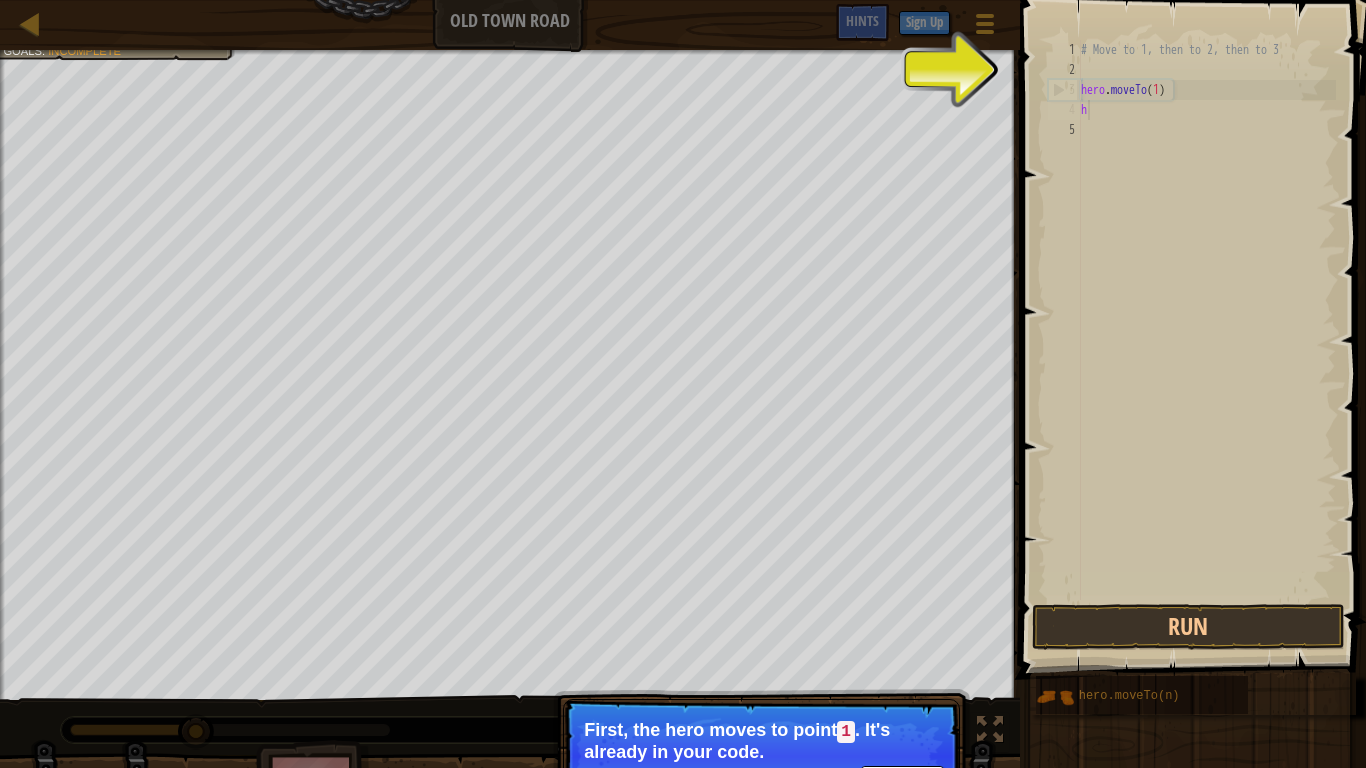 click on "Continue" at bounding box center [902, 779] 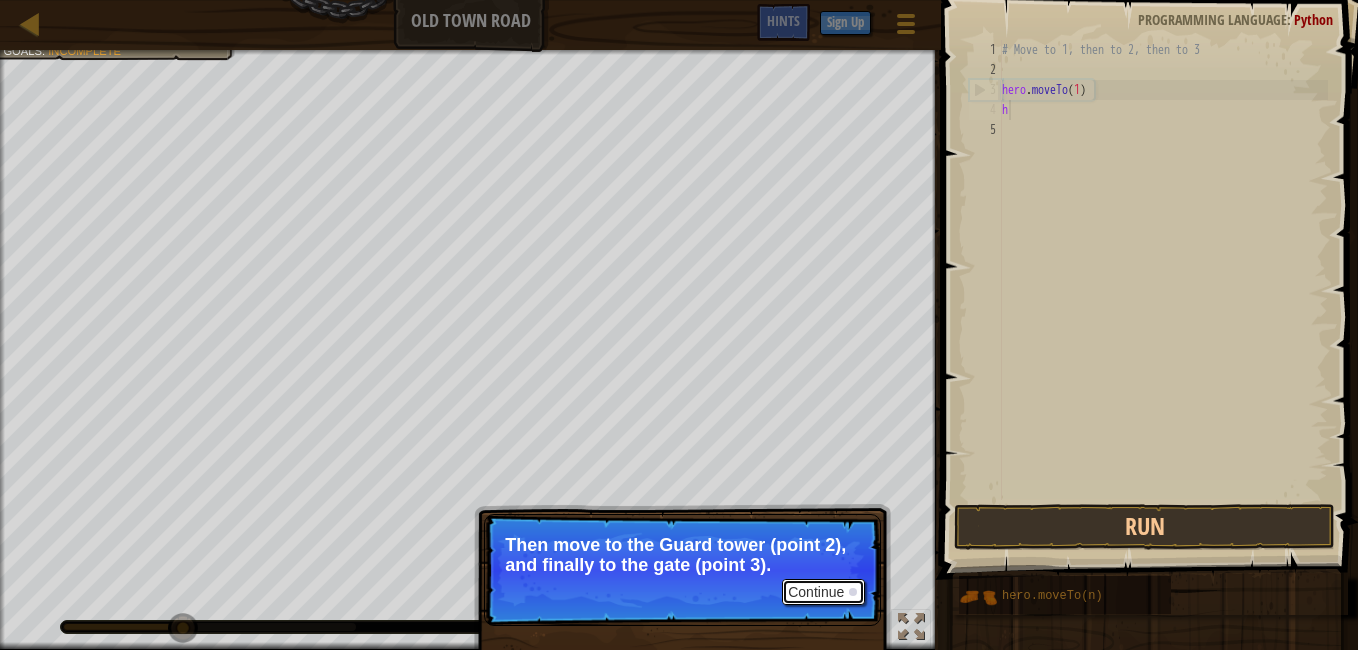 click on "Continue" at bounding box center (823, 592) 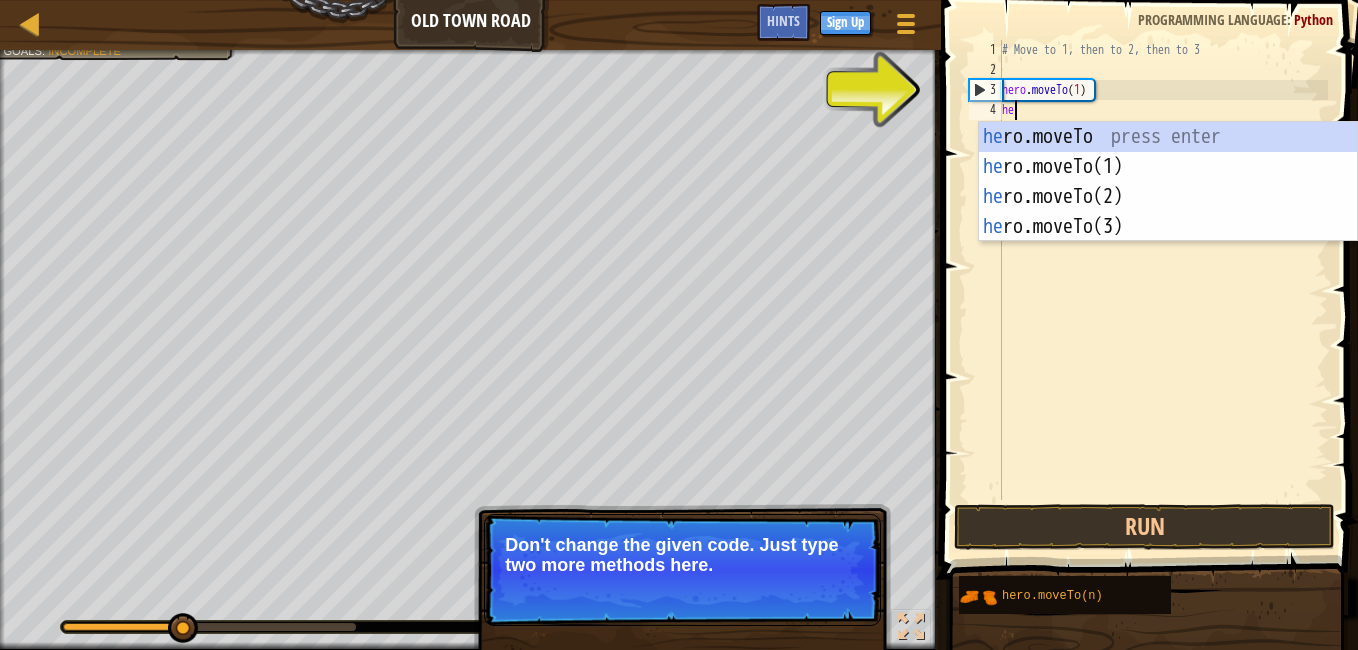 scroll, scrollTop: 9, scrollLeft: 1, axis: both 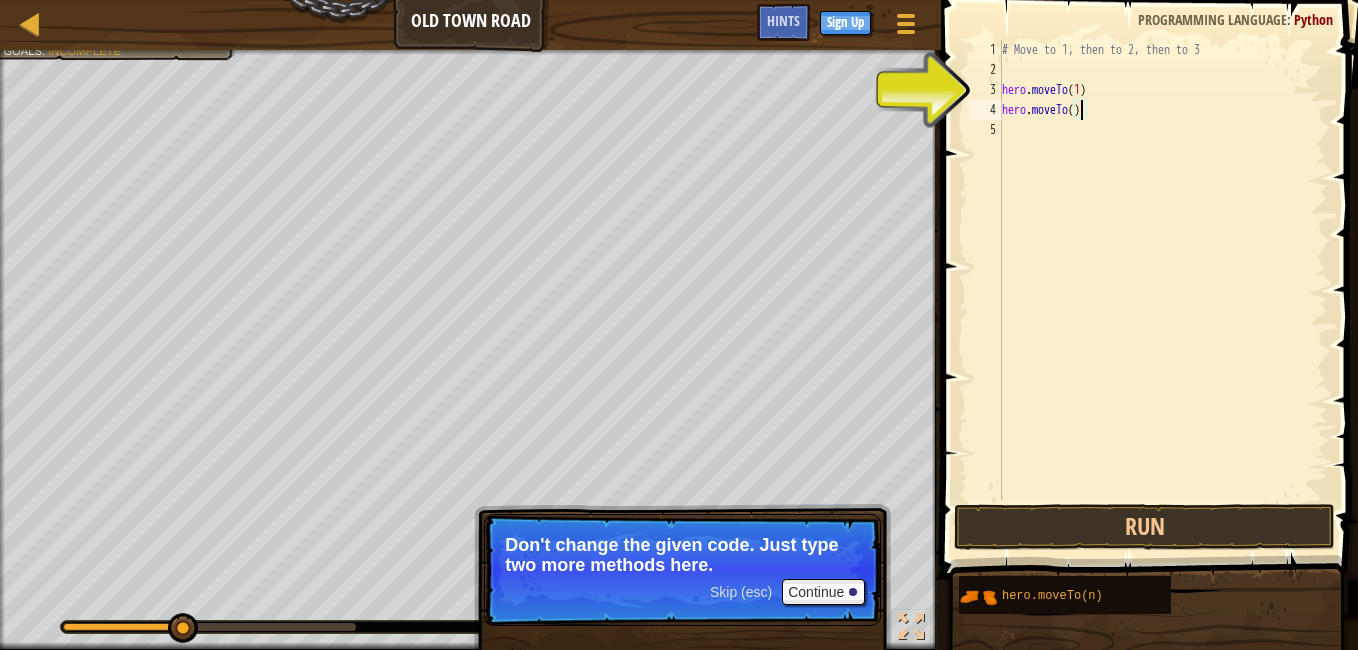 type on "hero.moveTo(2)" 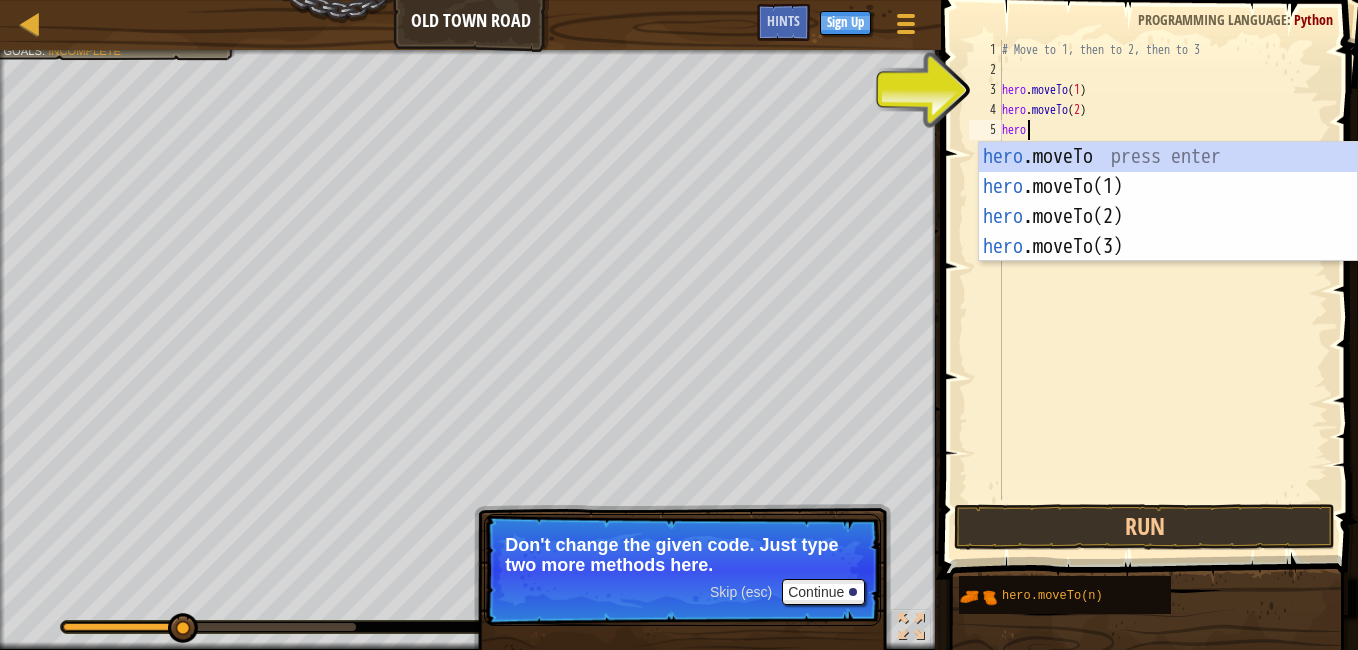 scroll, scrollTop: 9, scrollLeft: 2, axis: both 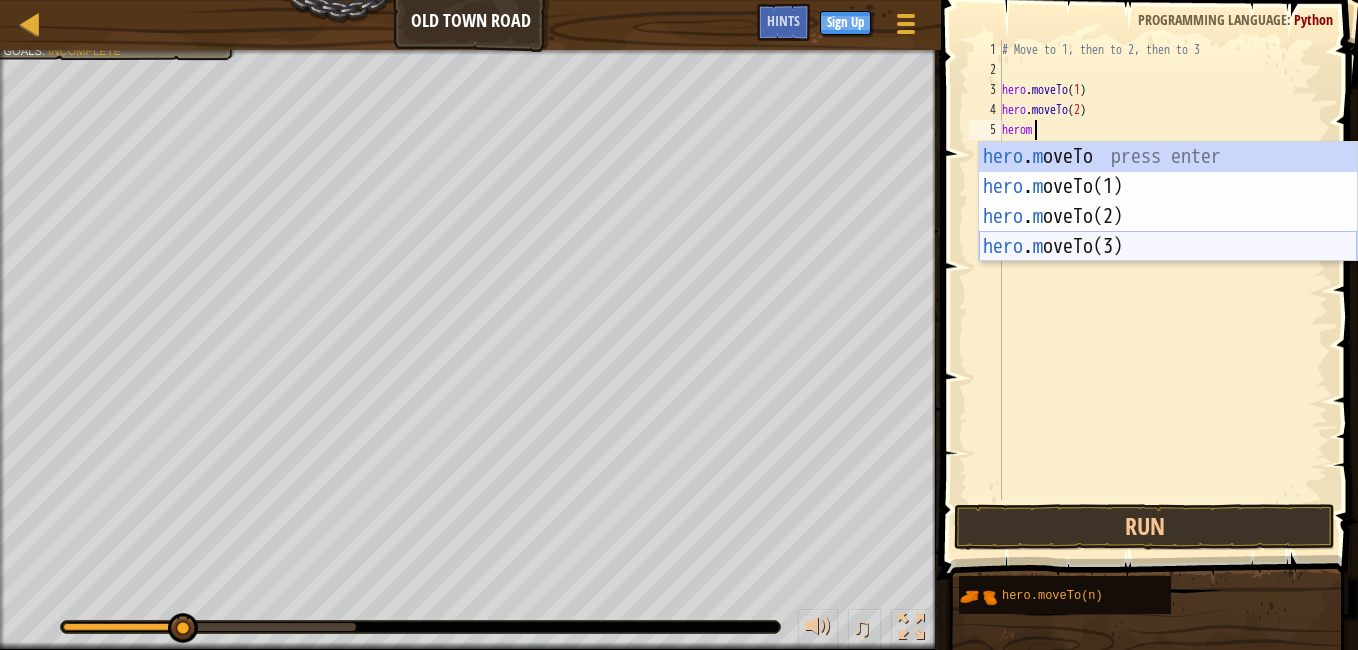 click on "hero . m oveTo press enter hero . m oveTo(1) press enter hero . m oveTo(2) press enter hero . m oveTo(3) press enter" at bounding box center (1168, 232) 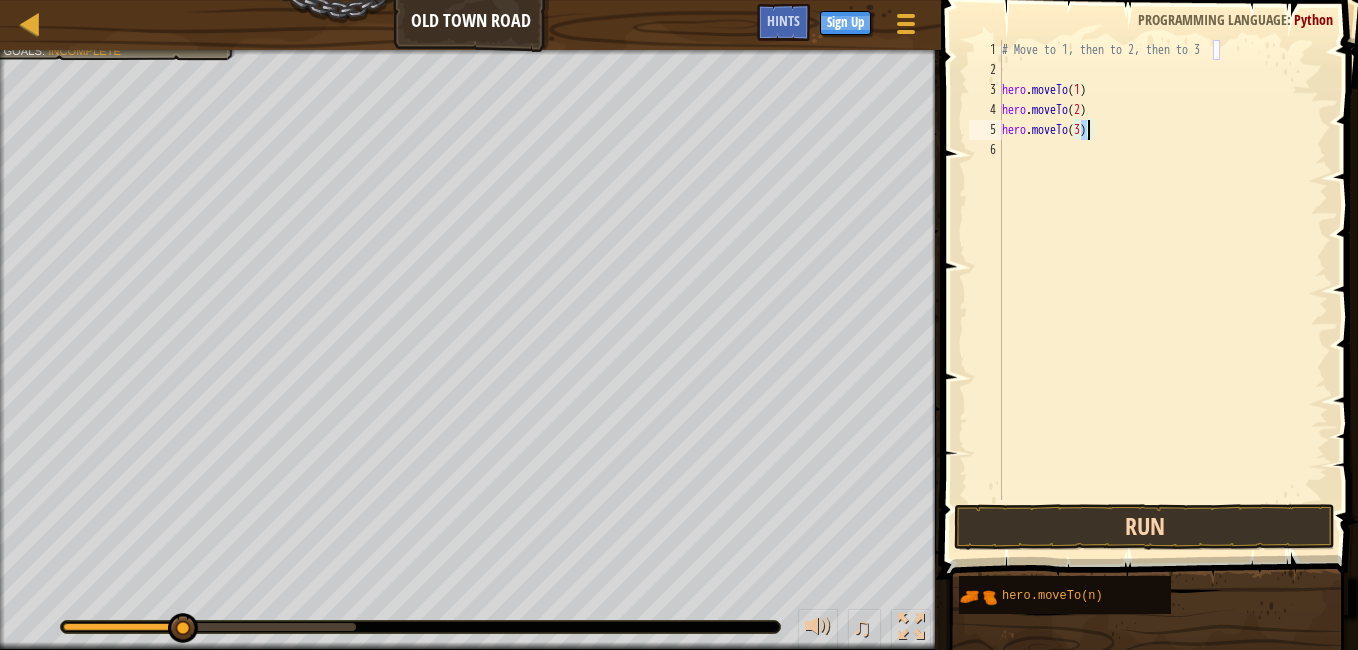 type on "hero.moveTo(3)" 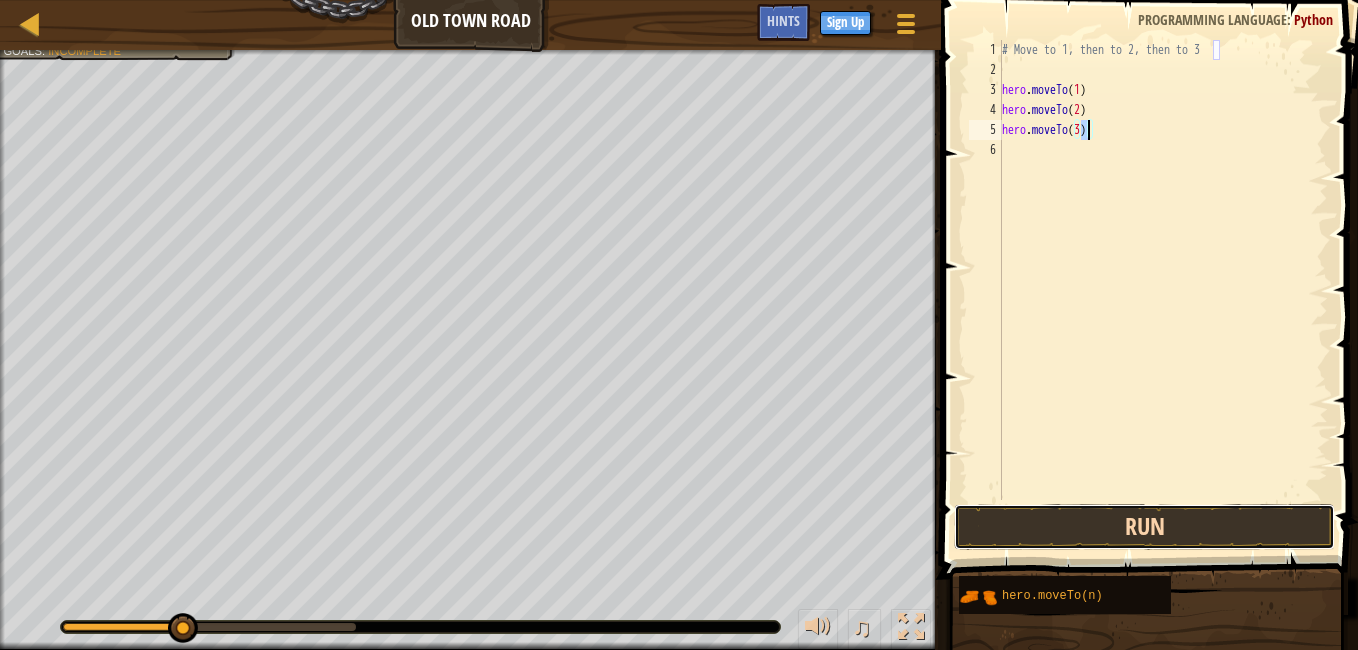 drag, startPoint x: 1115, startPoint y: 522, endPoint x: 1115, endPoint y: 535, distance: 13 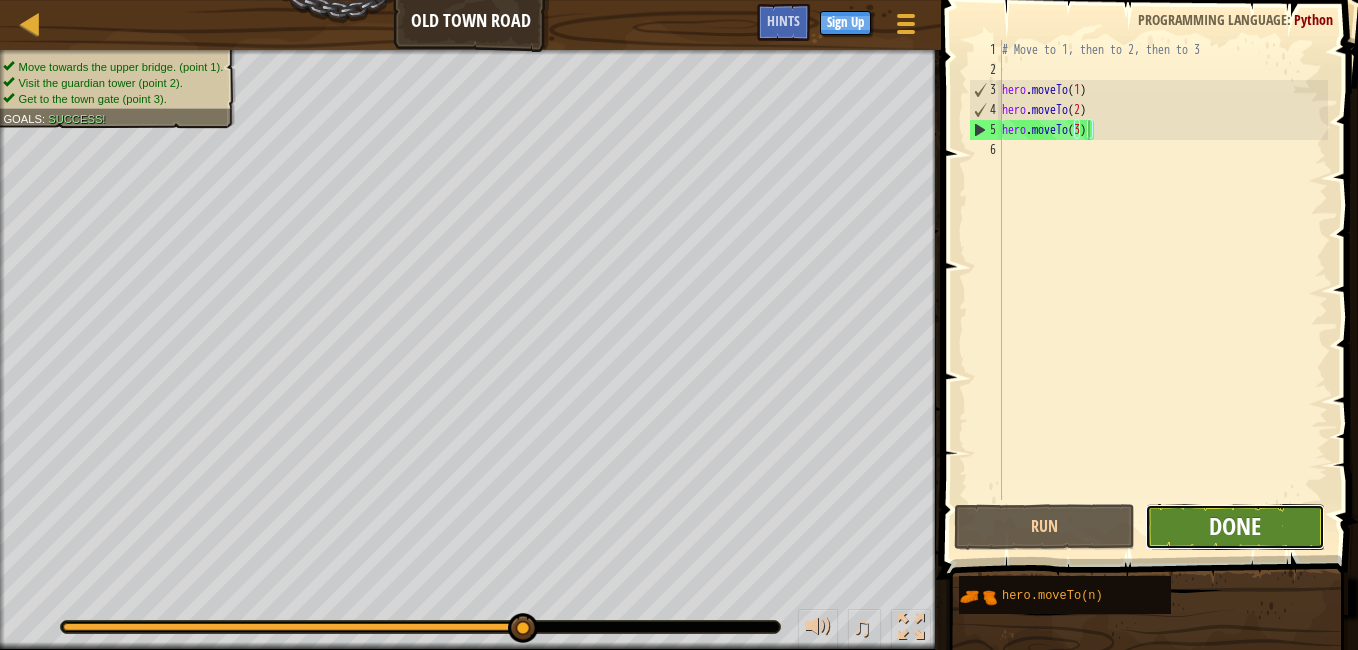 click on "Done" at bounding box center [1235, 526] 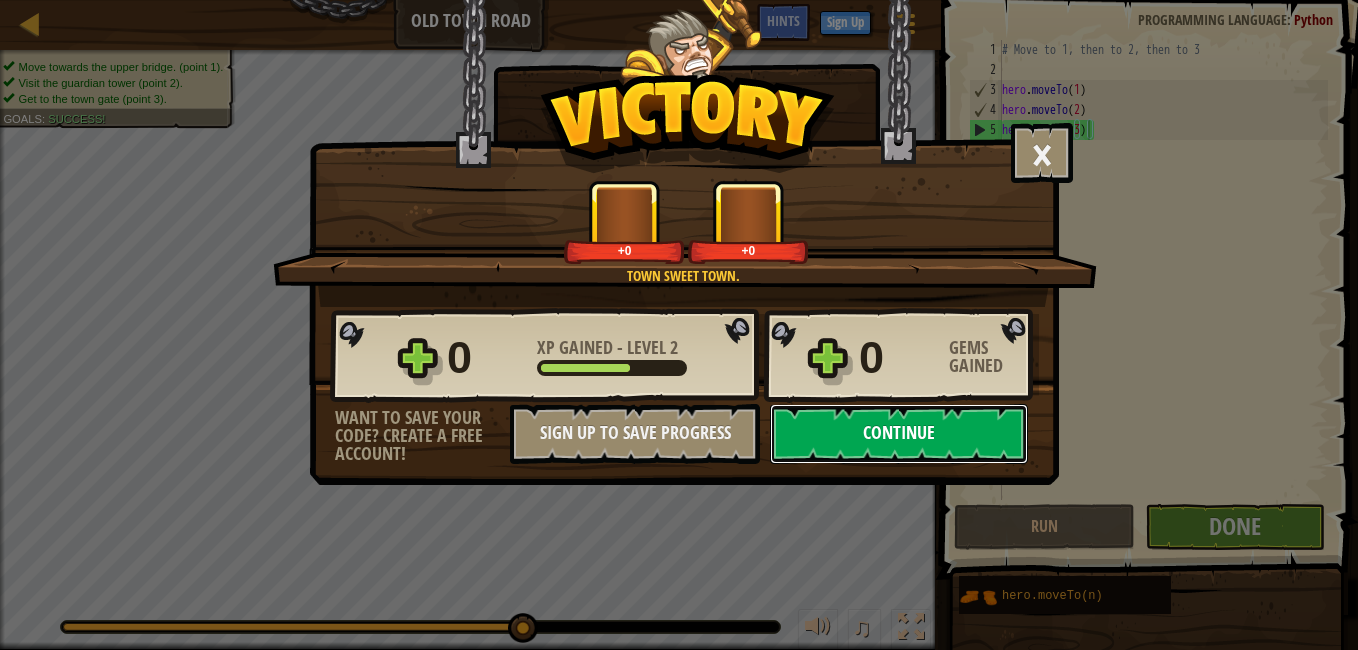 click on "Continue" at bounding box center [899, 434] 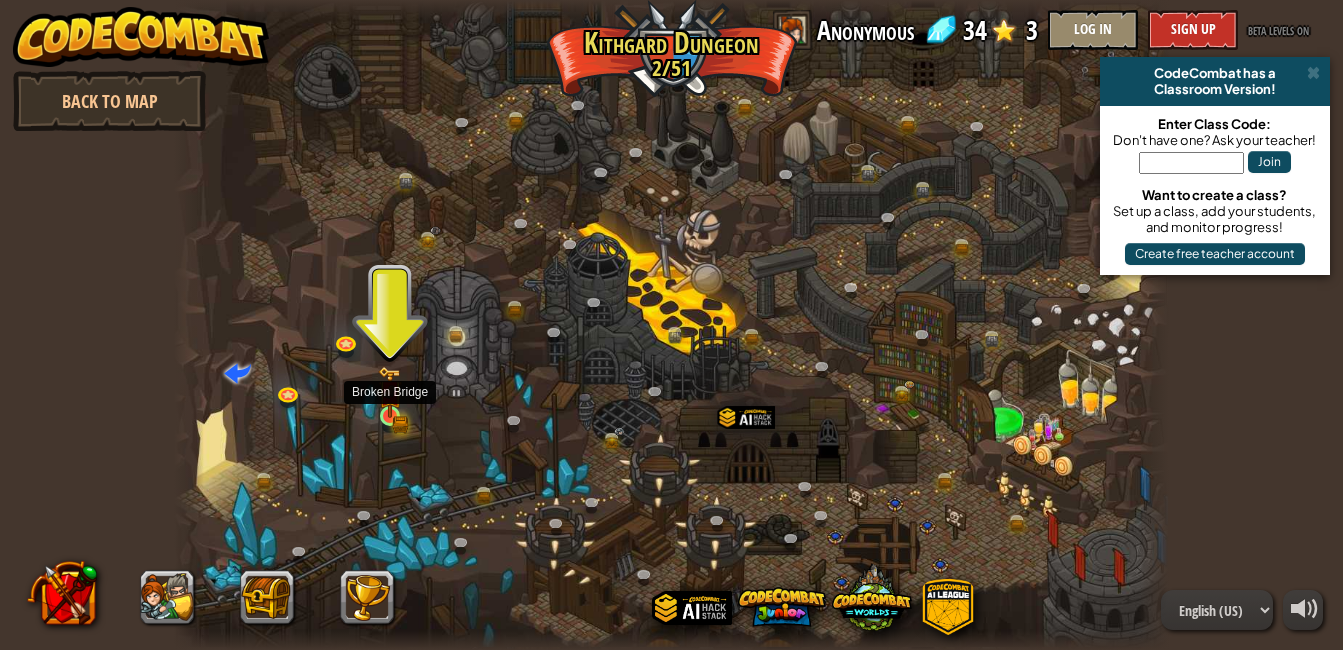 click at bounding box center (390, 392) 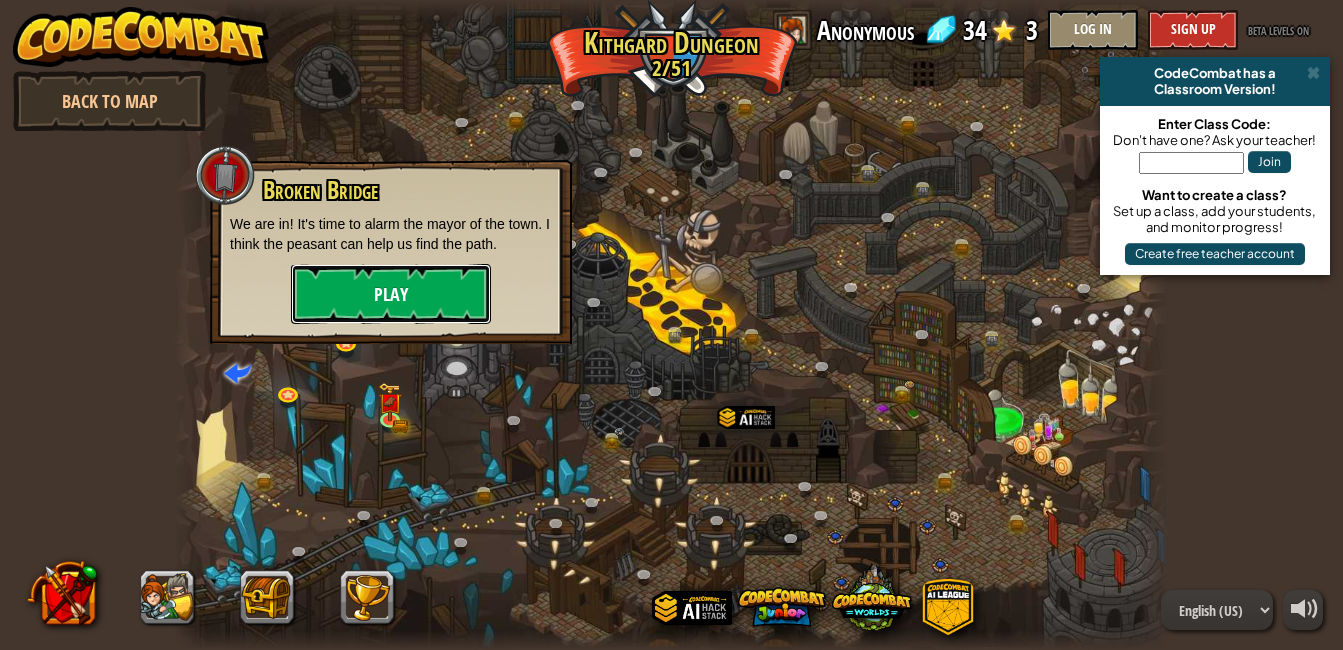 click on "Play" at bounding box center (391, 294) 